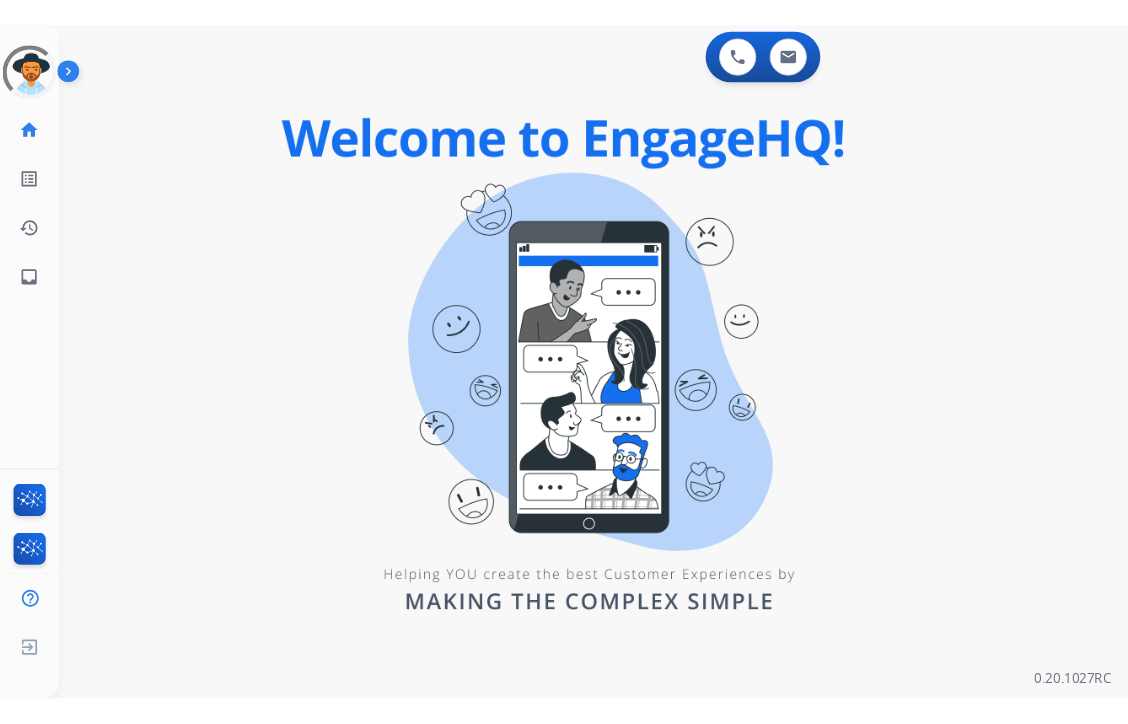 scroll, scrollTop: 0, scrollLeft: 0, axis: both 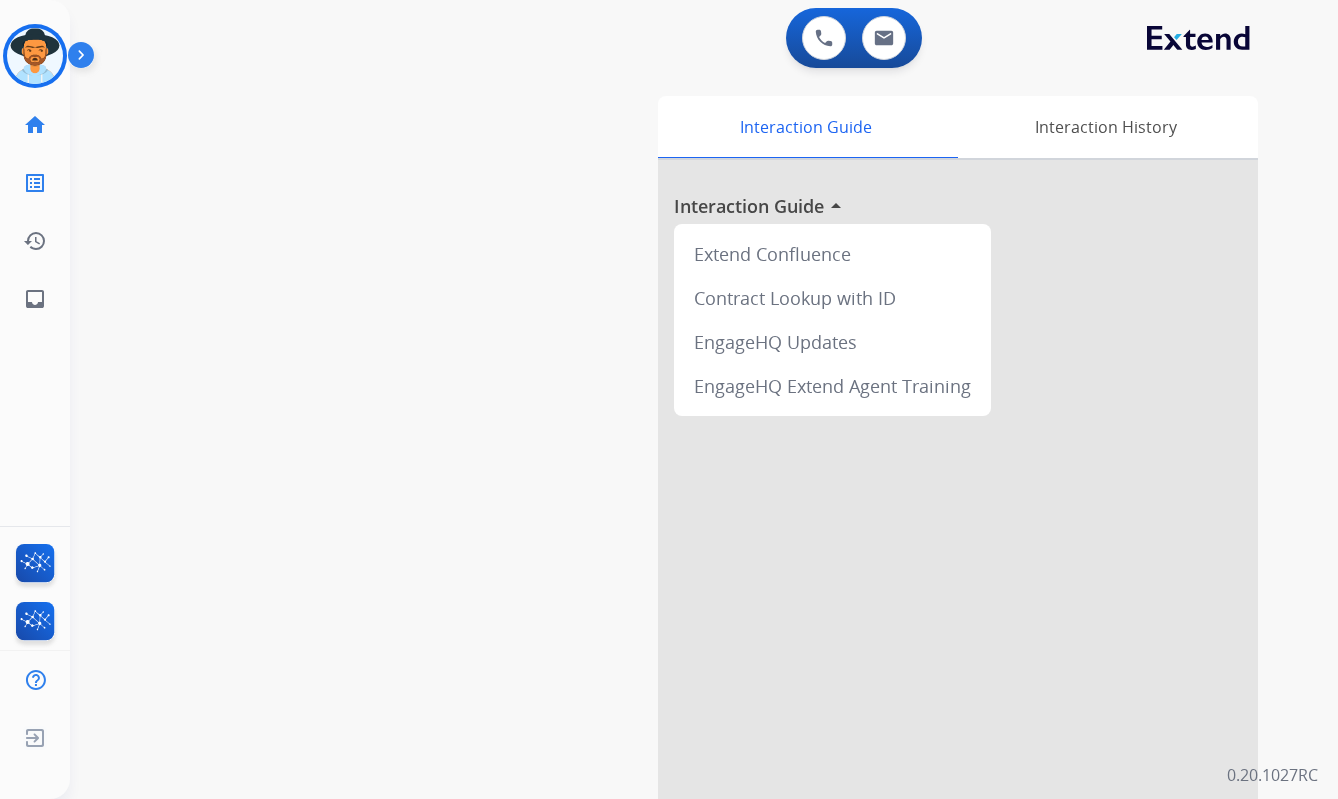 click on "swap_horiz Break voice bridge close_fullscreen Connect 3-Way Call merge_type Separate 3-Way Call  Interaction Guide   Interaction History  Interaction Guide arrow_drop_up  Extend Confluence   Contract Lookup with ID   EngageHQ Updates   EngageHQ Extend Agent Training" at bounding box center [680, 489] 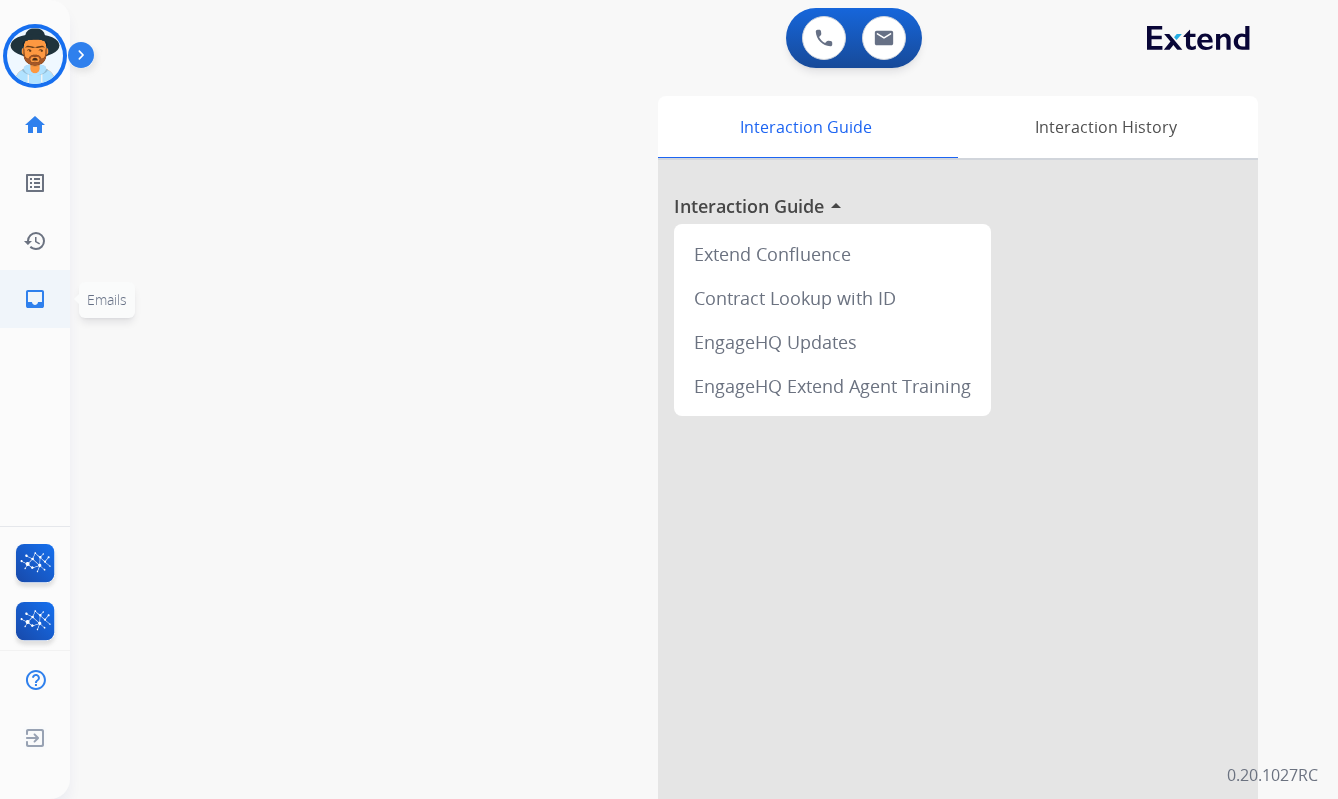 click on "inbox" 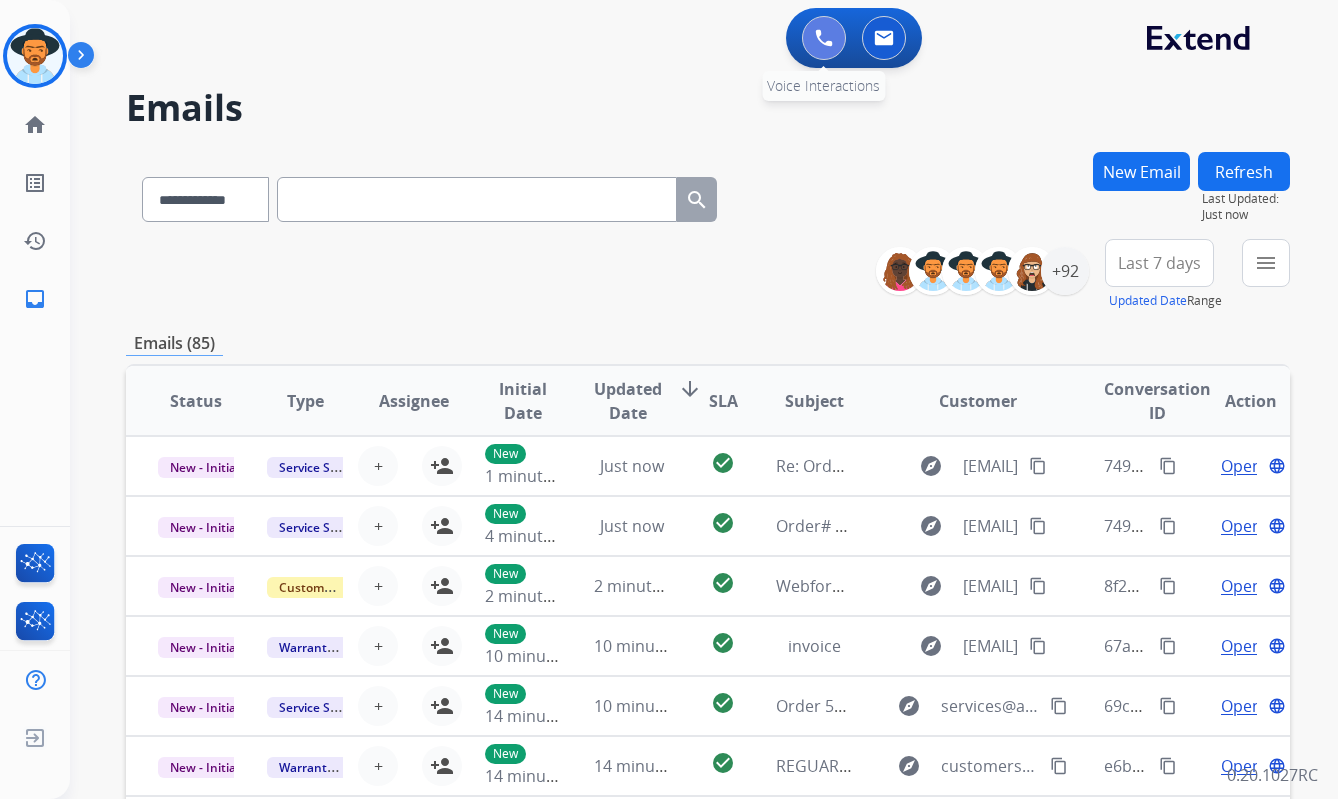 click at bounding box center (824, 38) 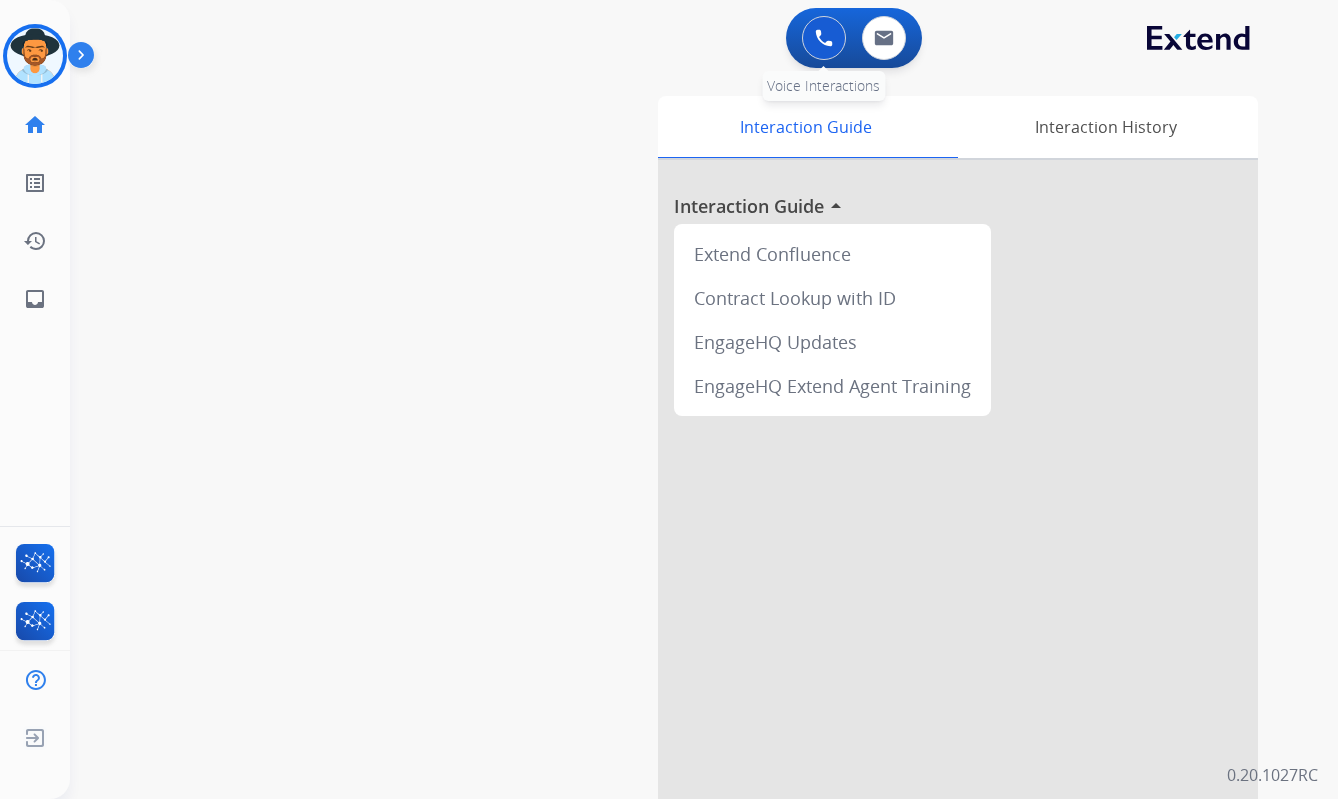 click at bounding box center [824, 38] 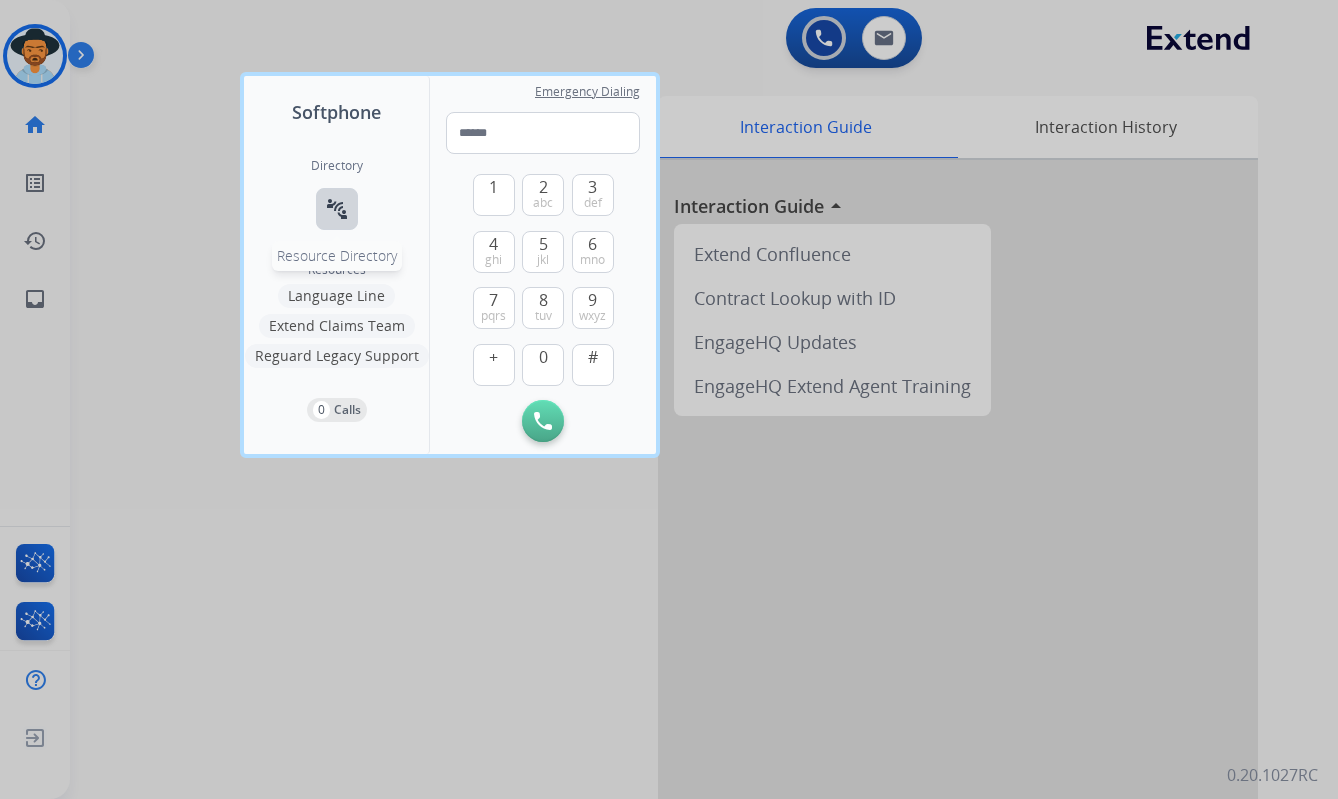 click on "connect_without_contact" at bounding box center [337, 209] 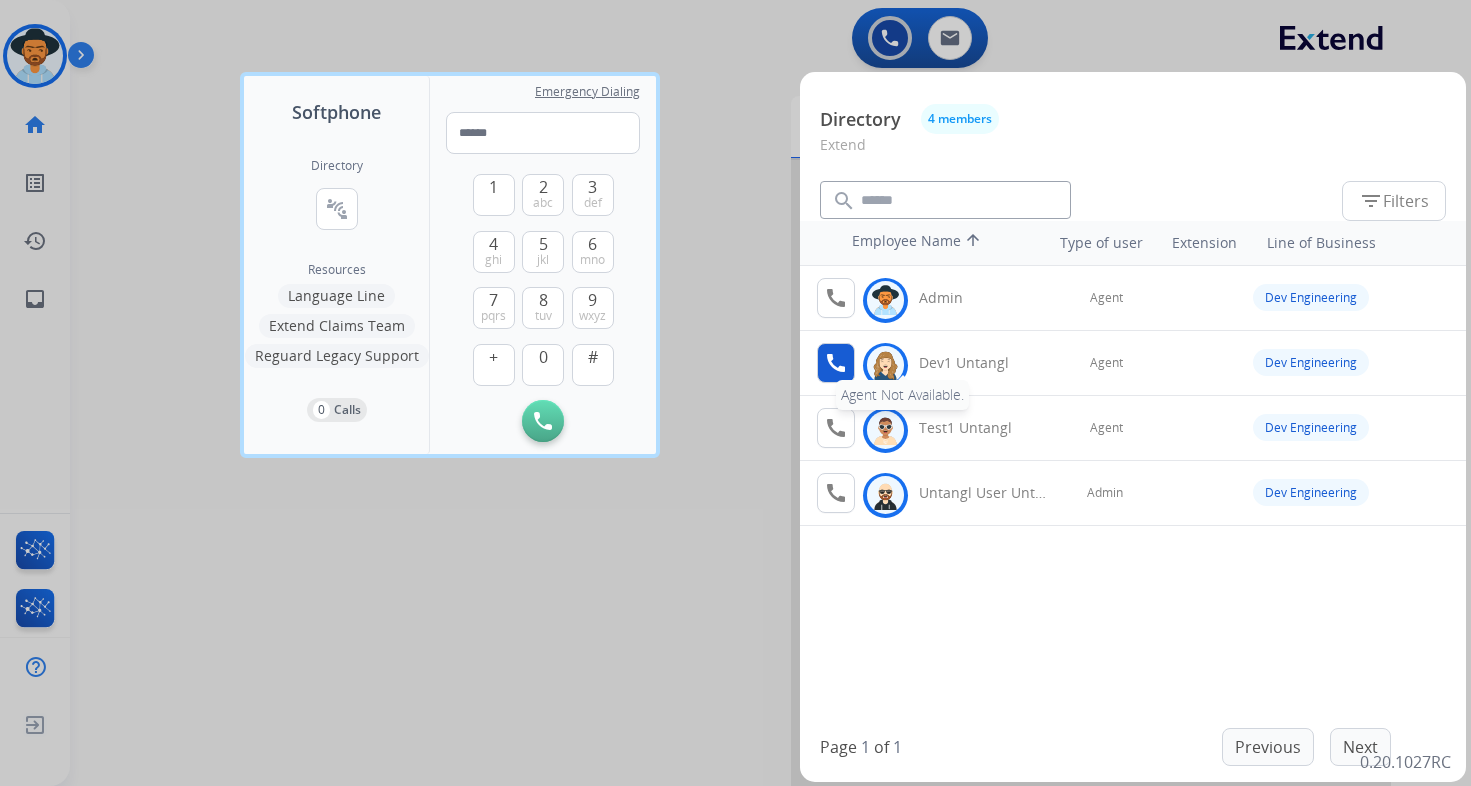 click on "call" at bounding box center (836, 363) 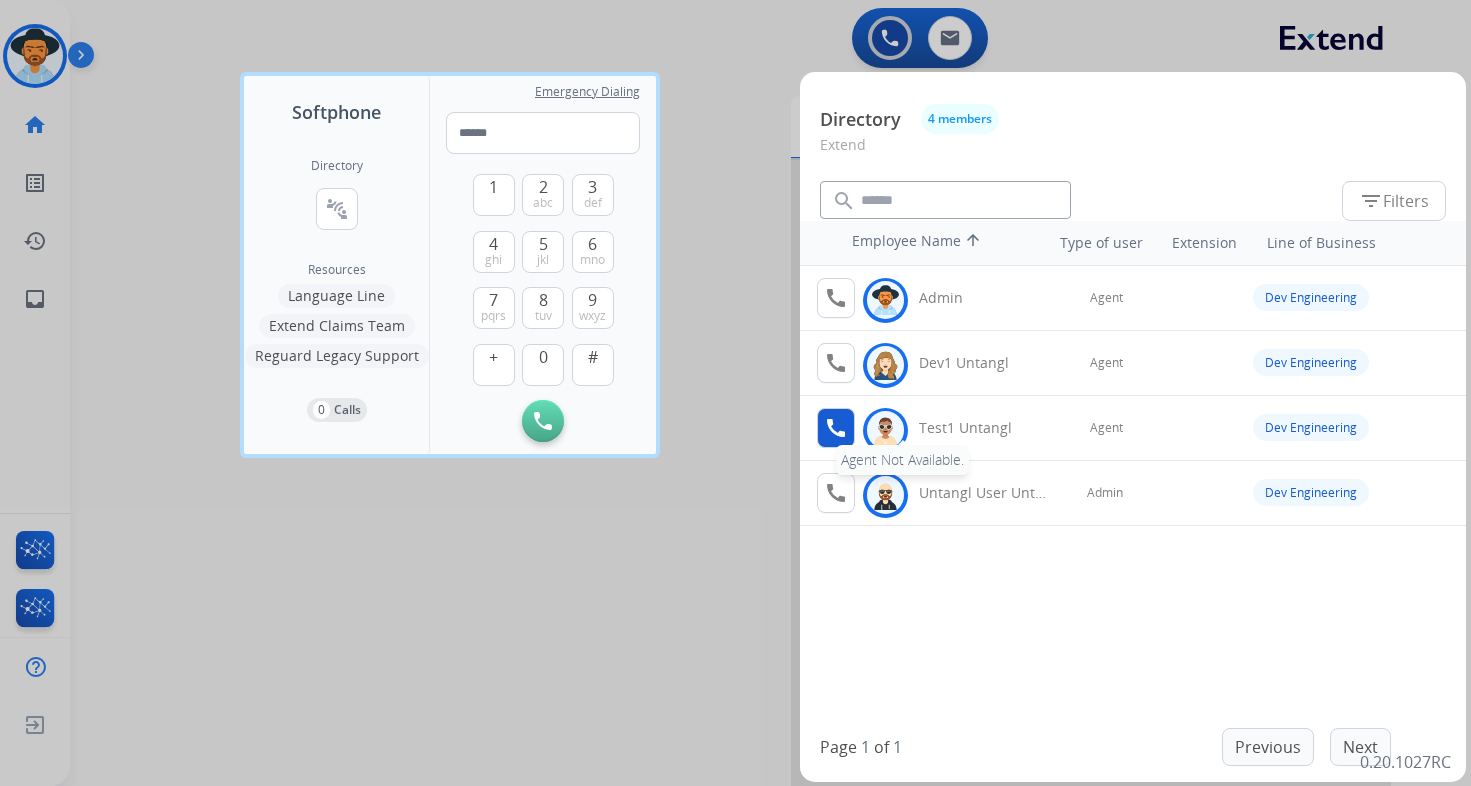 click on "call" at bounding box center [836, 428] 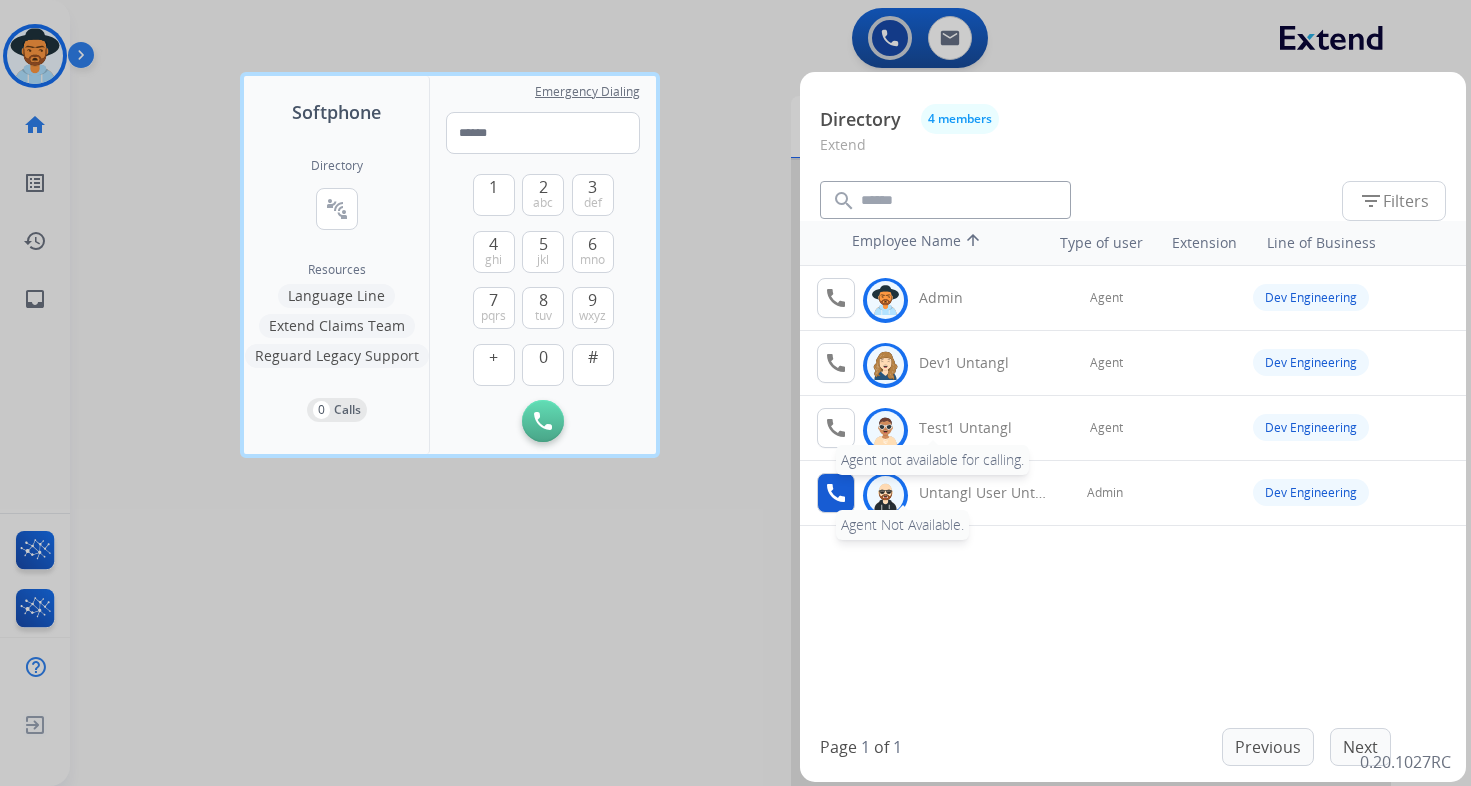 click on "call  Agent Not Available." at bounding box center [836, 493] 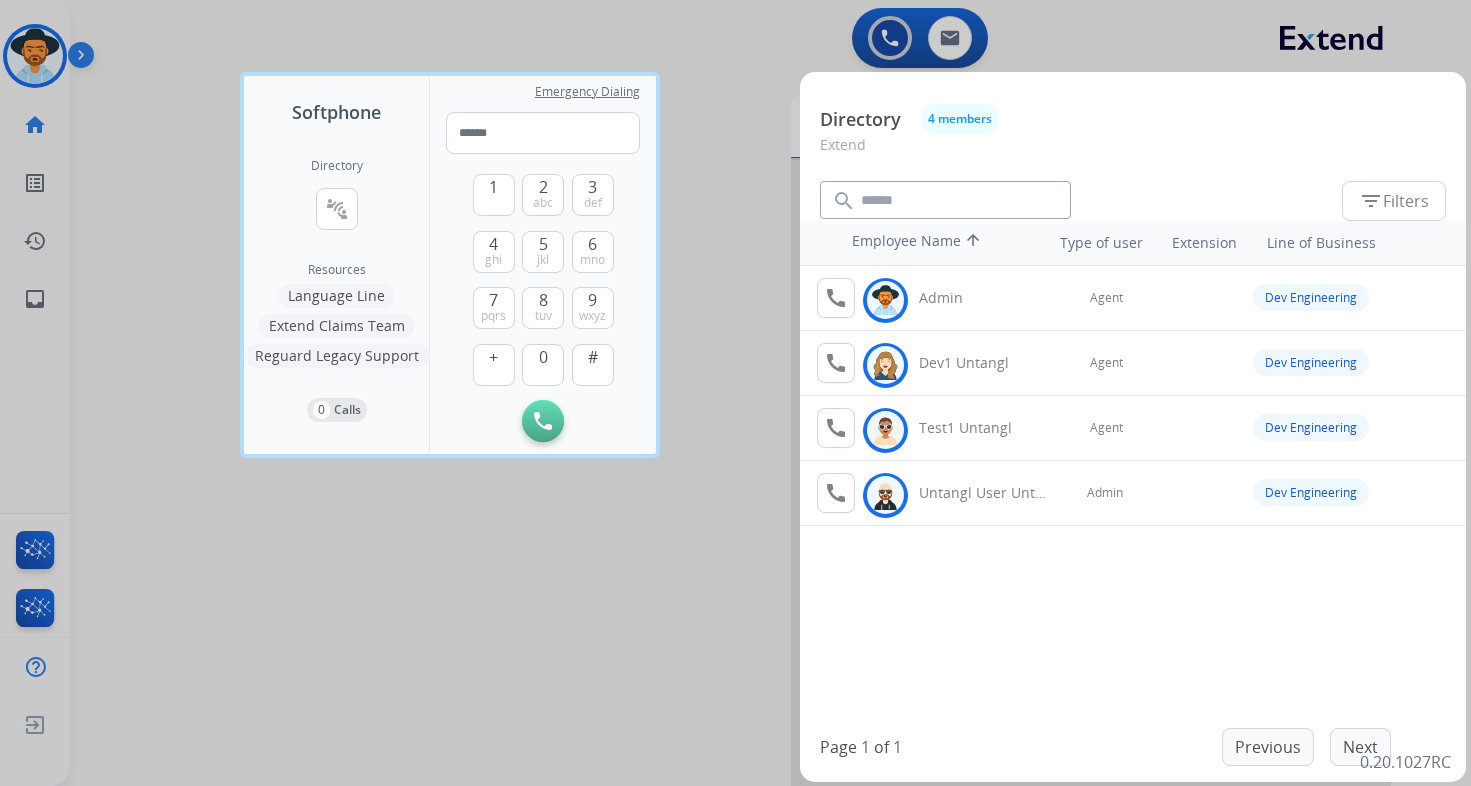 drag, startPoint x: 63, startPoint y: 390, endPoint x: 86, endPoint y: 321, distance: 72.73238 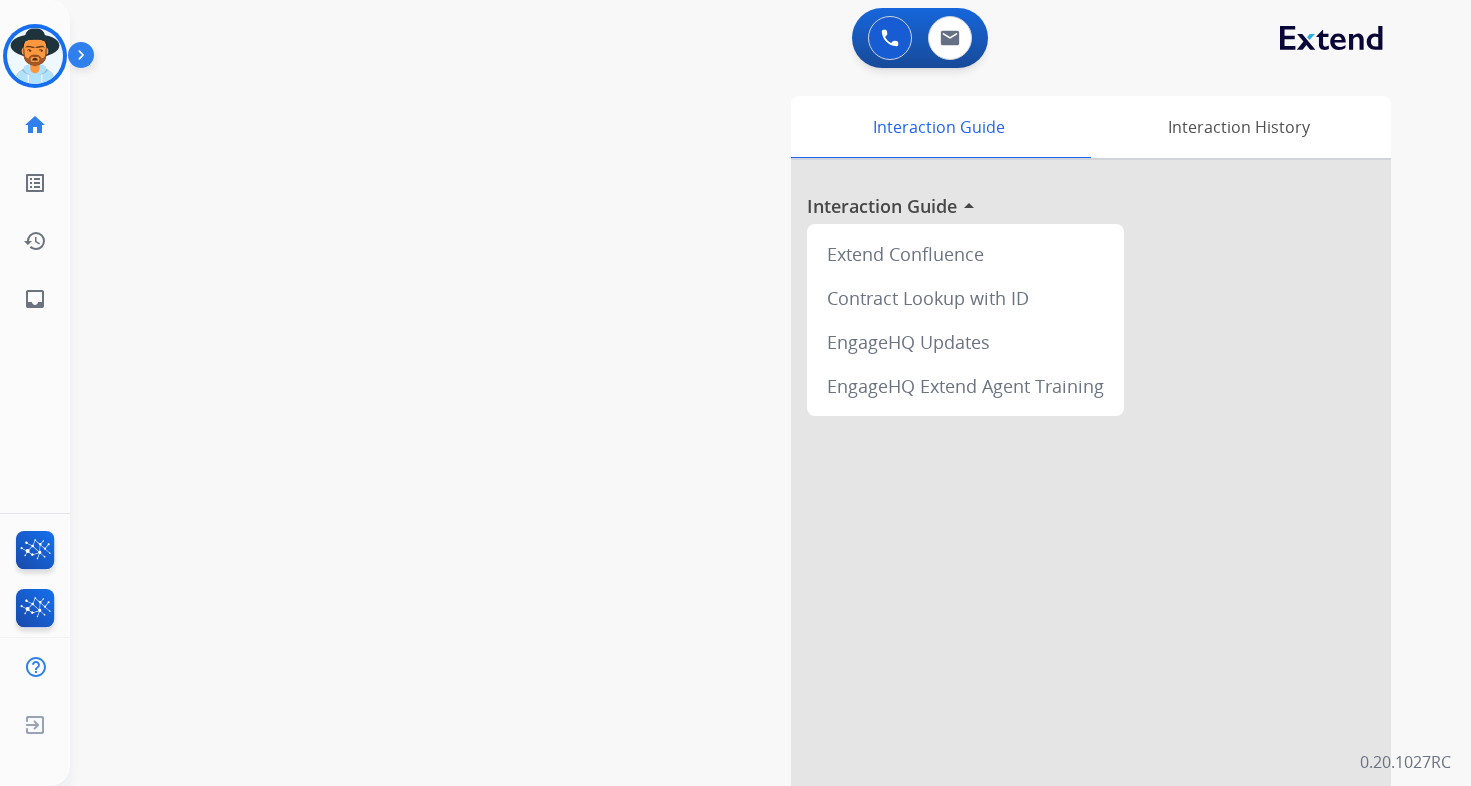 click at bounding box center [85, 59] 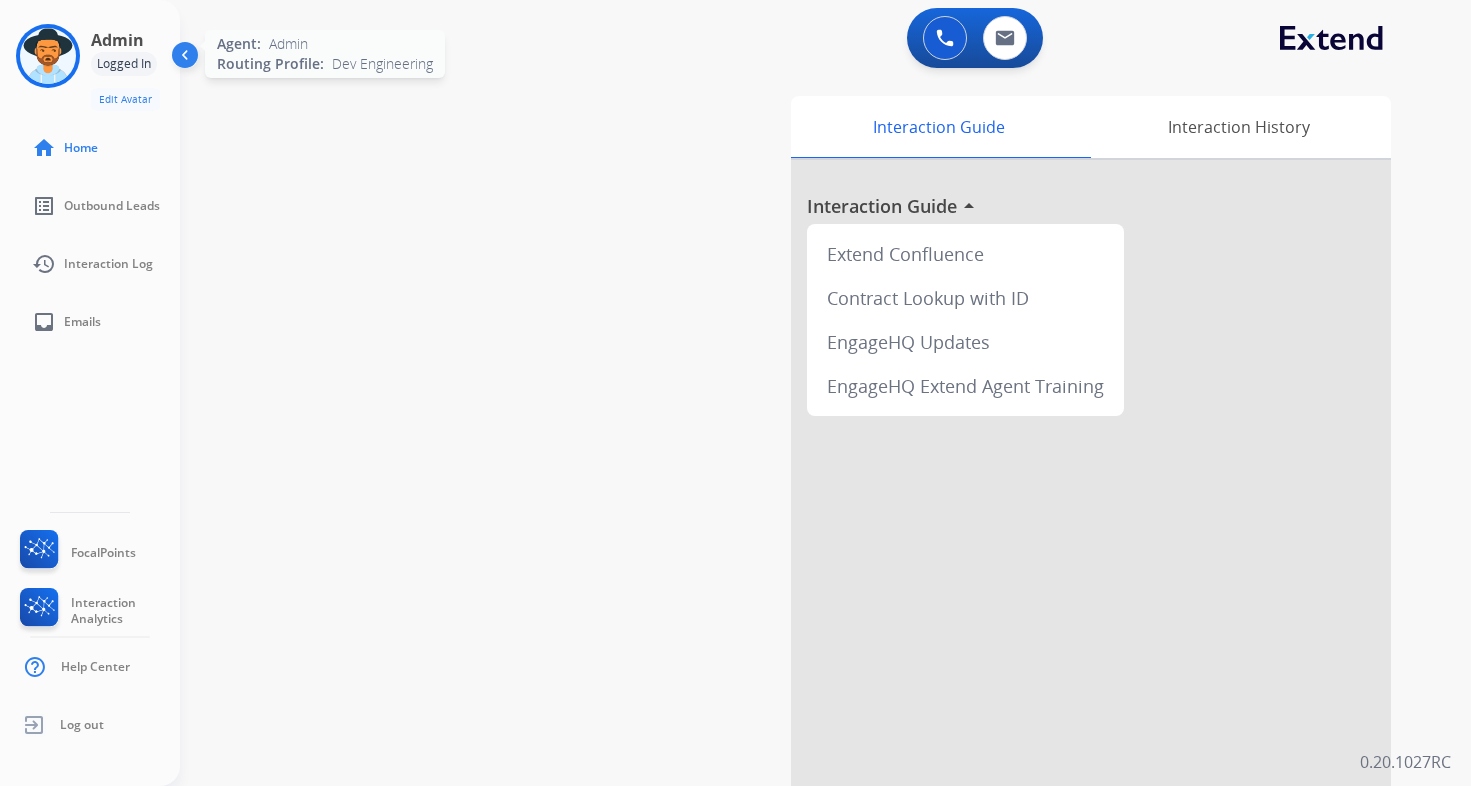 click at bounding box center (48, 56) 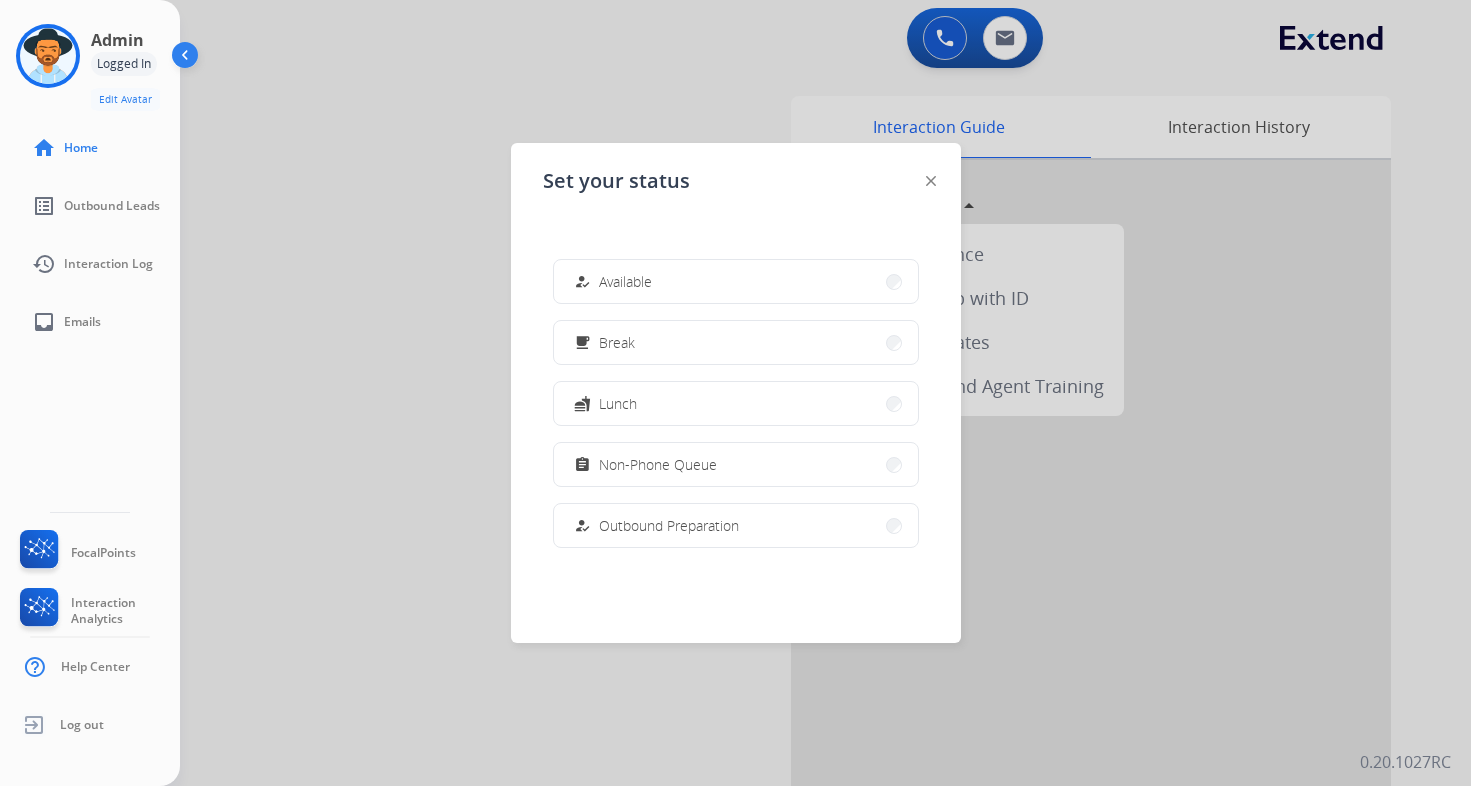 click on "Available" at bounding box center (625, 281) 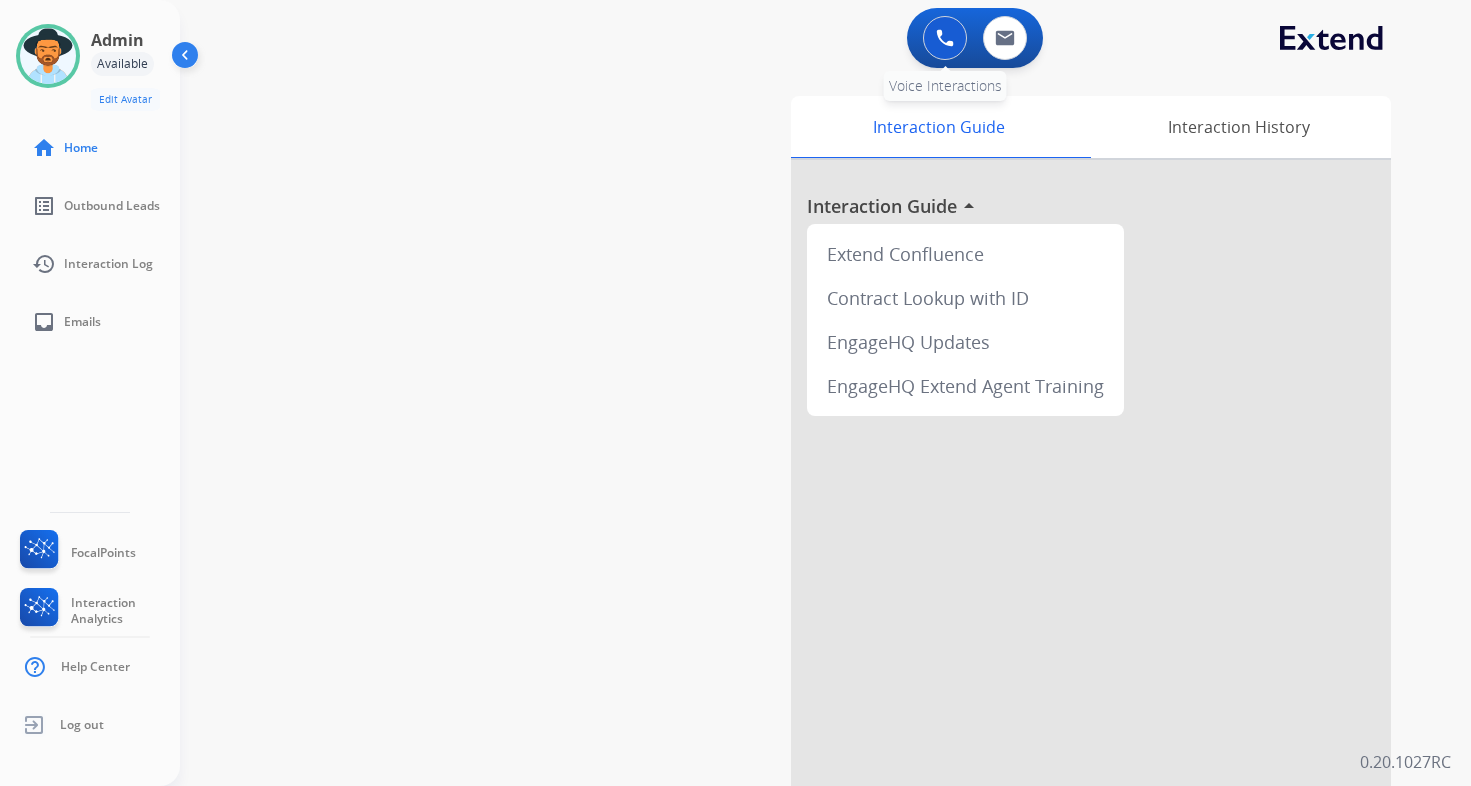 click at bounding box center (945, 38) 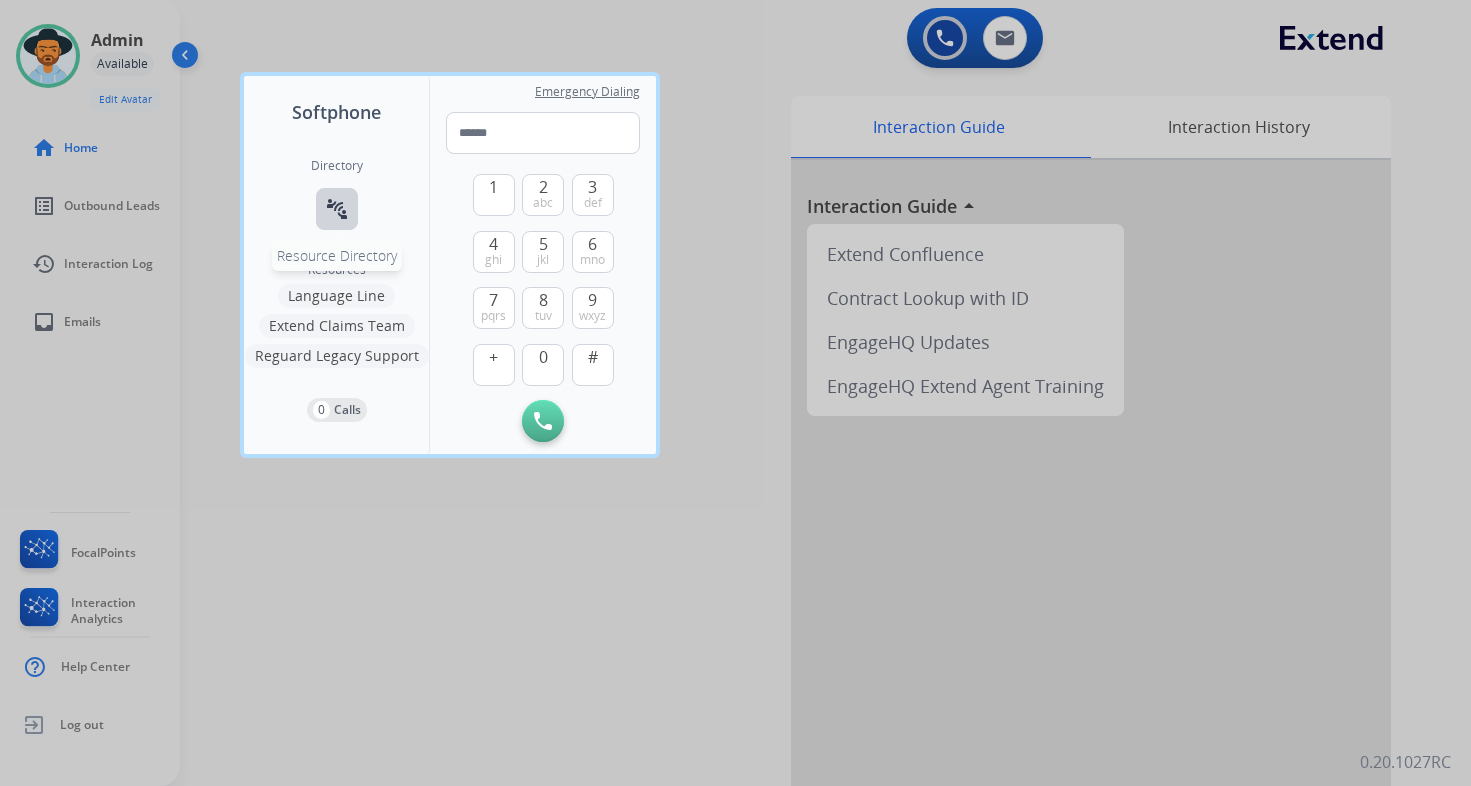 click on "connect_without_contact" at bounding box center (337, 209) 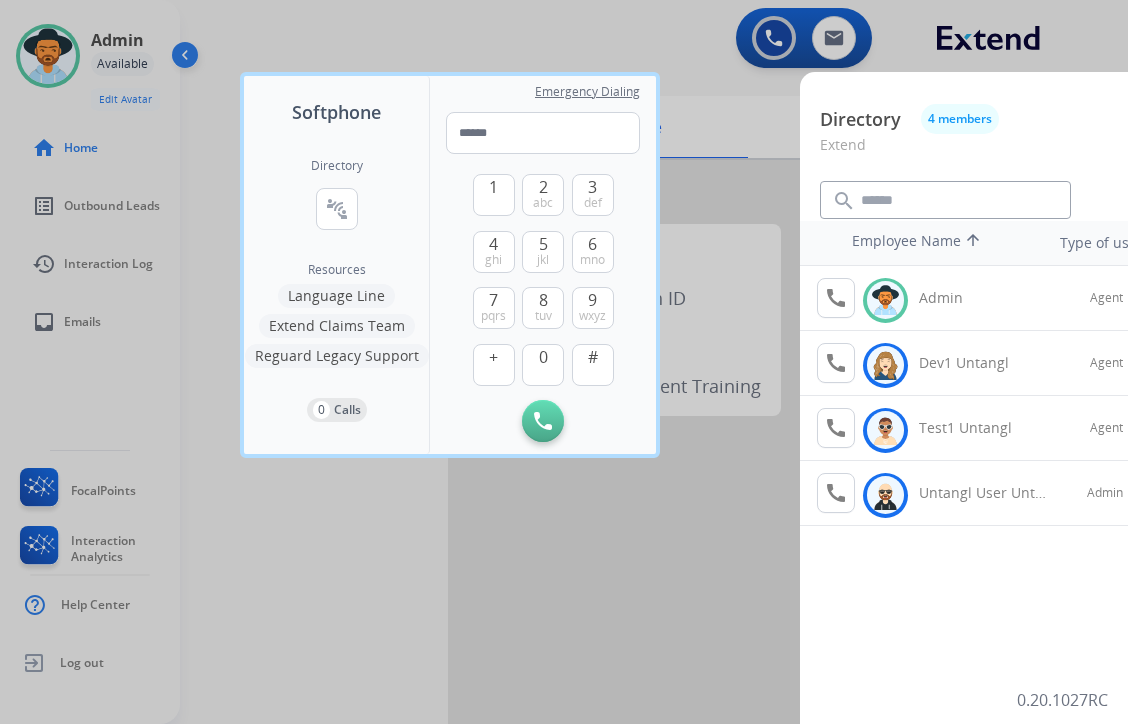 scroll, scrollTop: 1, scrollLeft: 0, axis: vertical 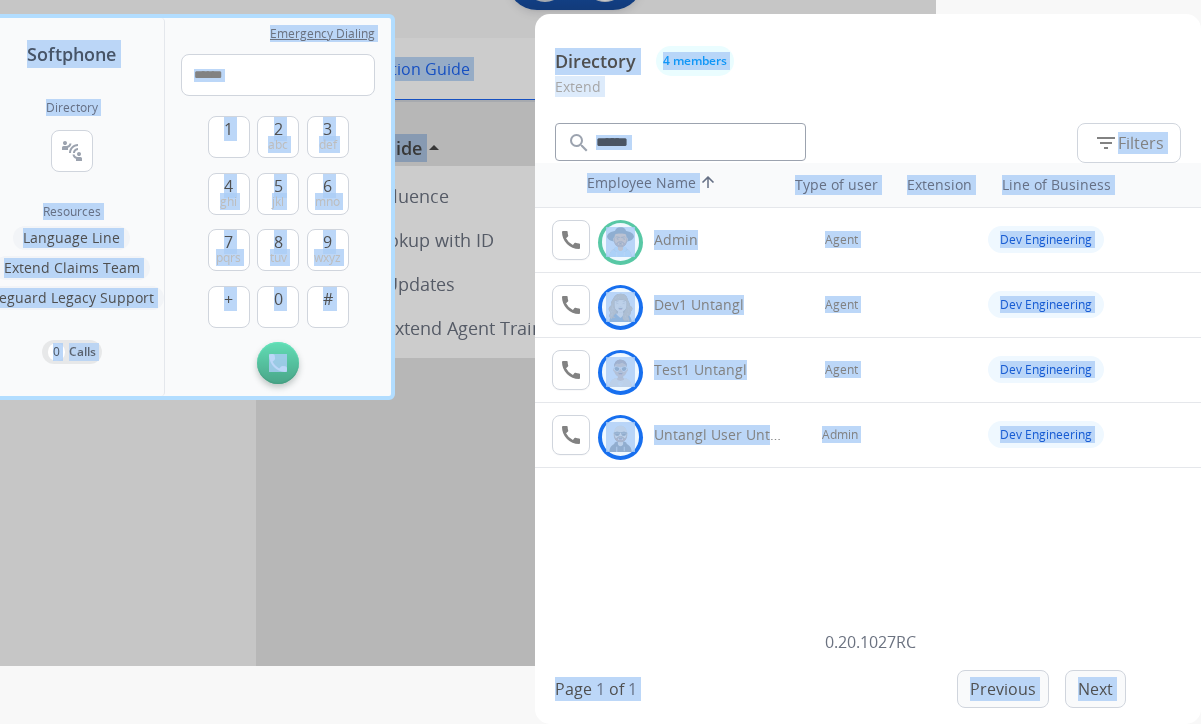 click on "Softphone Directory connect_without_contact Resource Directory Resources Language Line Extend Claims Team Reguard Legacy Support 0 Calls Emergency Dialing 1 2 abc 3 def 4 ghi 5 jkl 6 mno 7 pqrs 8 tuv 9 wxyz + 0 # Initiate Call Directory 4 members Extend search filter_list  Filters   Employee Name  arrow_upward  Type of user Extension Line of Business call  Available   Admin    Agent     Dev Engineering call  Logged In   Dev1 Untangl   Agent     Dev Engineering call  Logged In   Test1 Untangl   Agent     Dev Engineering call  Logged In   Untangl User Untangl   Admin     Dev Engineering Page 1 of 1 Previous Next Outbound call Quit Outbound call Quit Schedule interaction + Add to my list  Customer   Date   Duration  ****** ****** ****** ****** ****** ****** Availability  Morning Mid Day Afternoon Customer information Default Phone Default Email Add new + Cancel Schedule  Admin   Available  Edit Avatar  Agent:   Admin  Routing Profile:  Dev Engineering home  Home  list_alt history inbox" at bounding box center (335, 304) 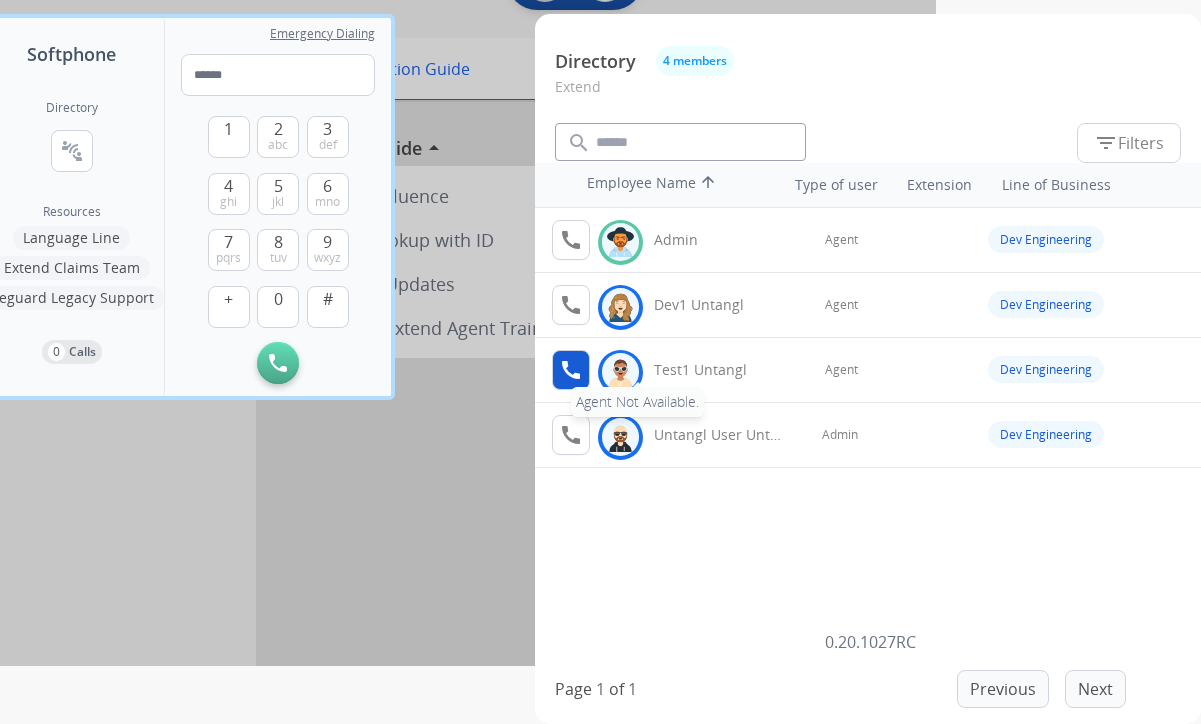 click on "call" at bounding box center (571, 370) 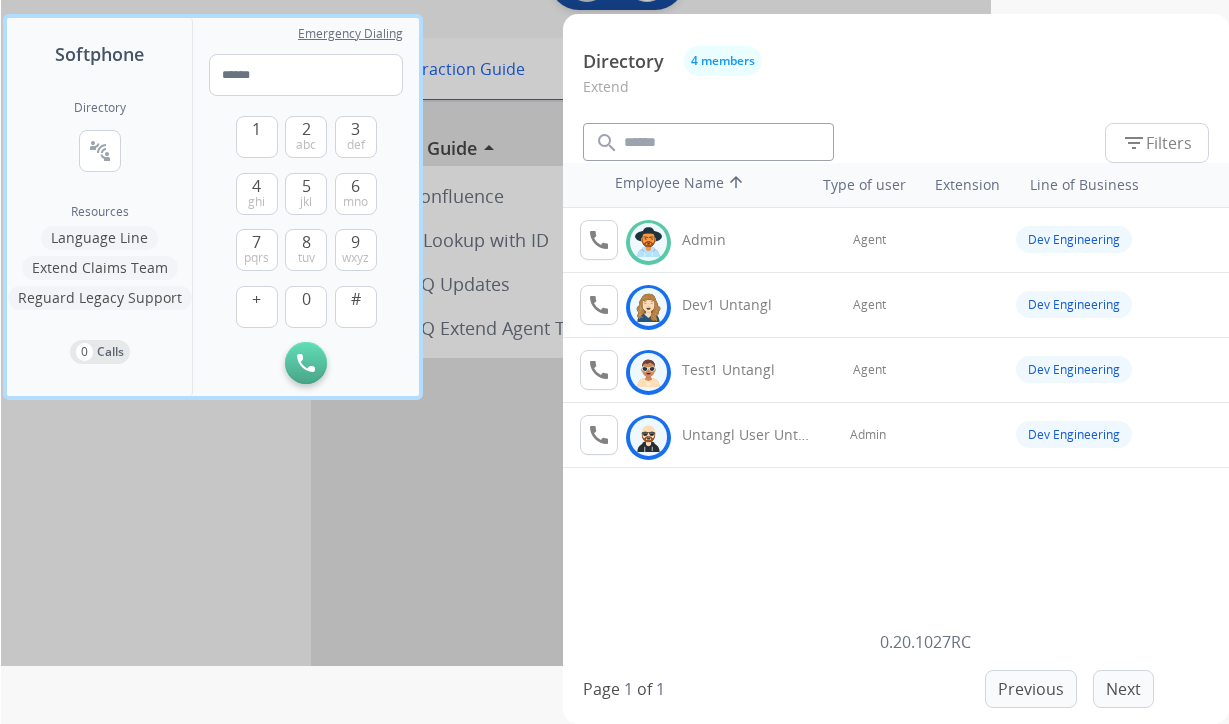 scroll, scrollTop: 58, scrollLeft: 237, axis: both 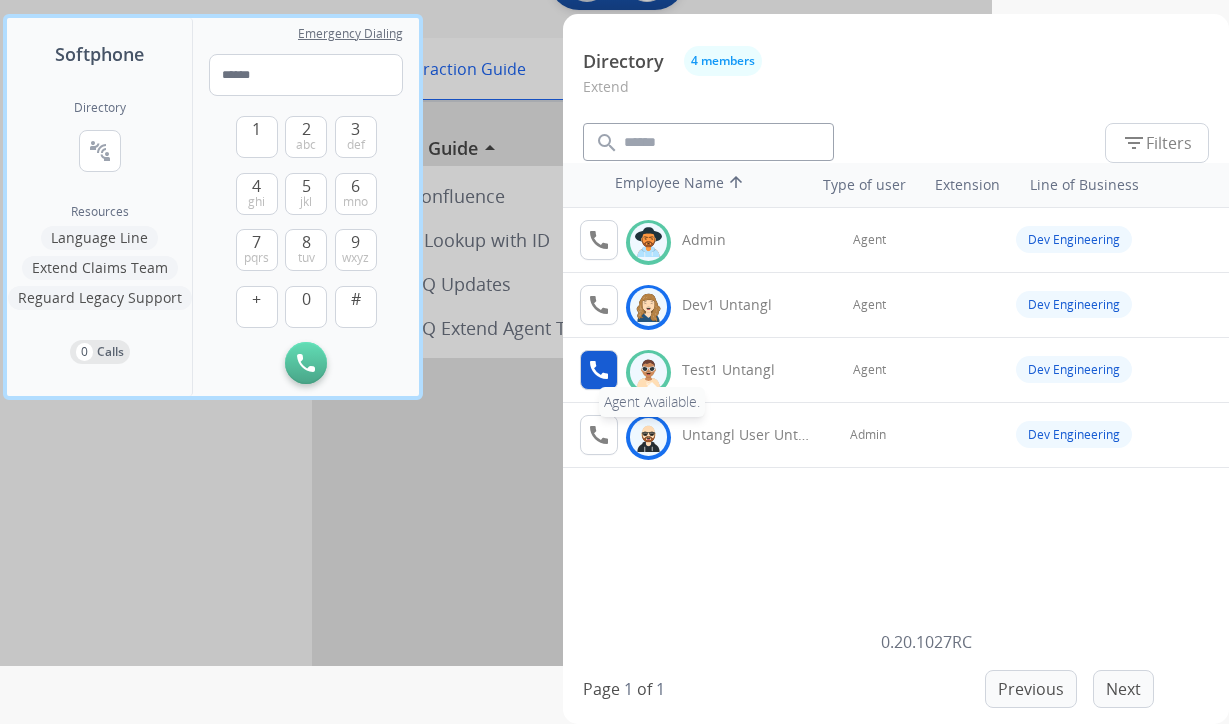 click on "call" at bounding box center (599, 370) 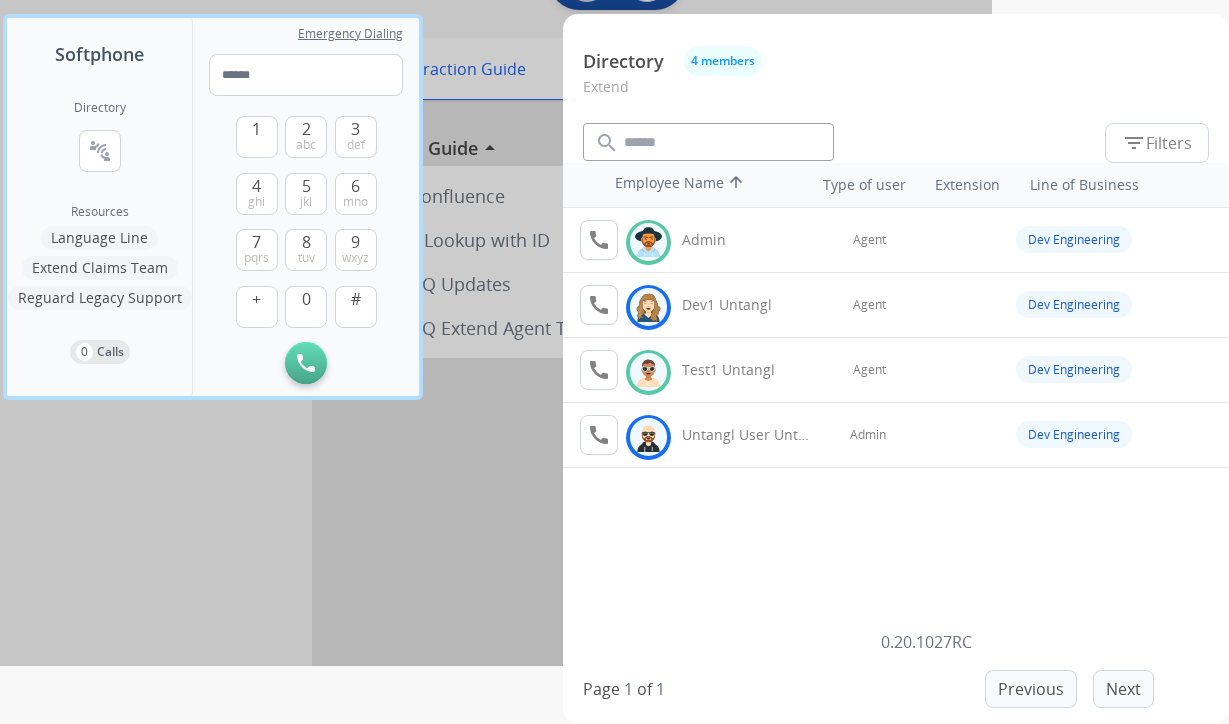 click on "call  Available   Admin    Agent     Dev Engineering call  Logged In   Dev1 Untangl   Agent     Dev Engineering call  Available   Test1 Untangl   Agent     Dev Engineering call  Logged In   Untangl User Untangl   Admin     Dev Engineering" at bounding box center (896, 420) 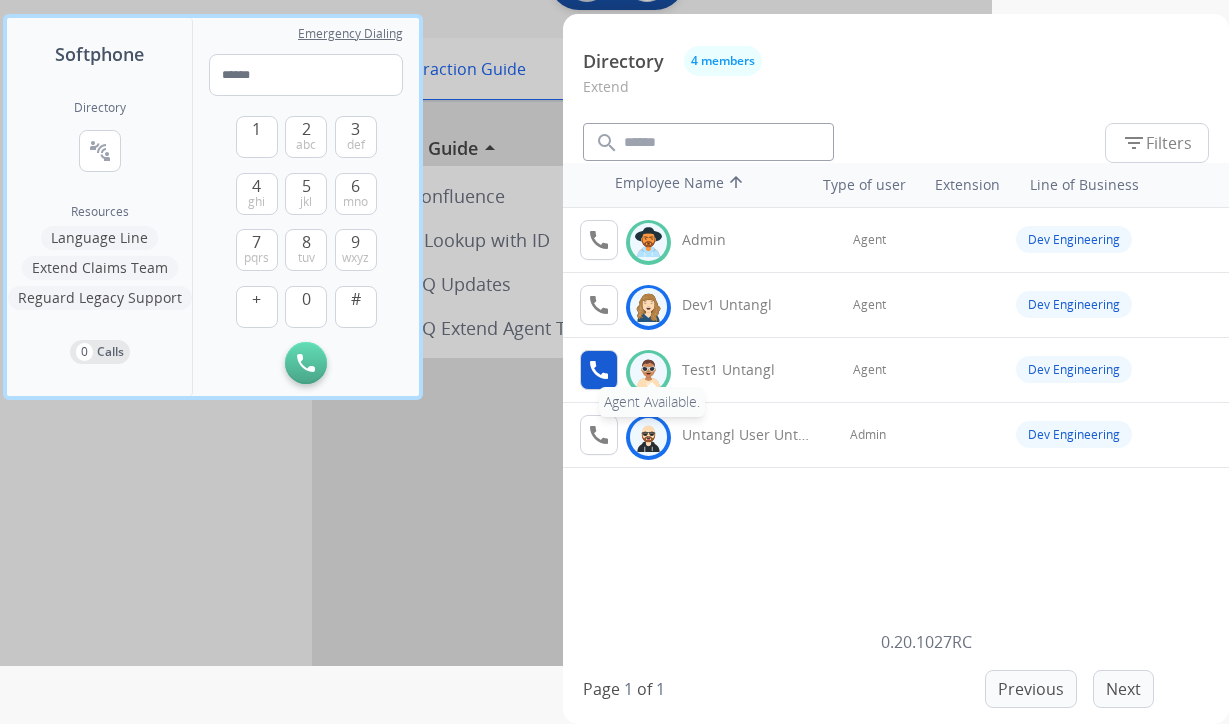click on "call" at bounding box center [599, 370] 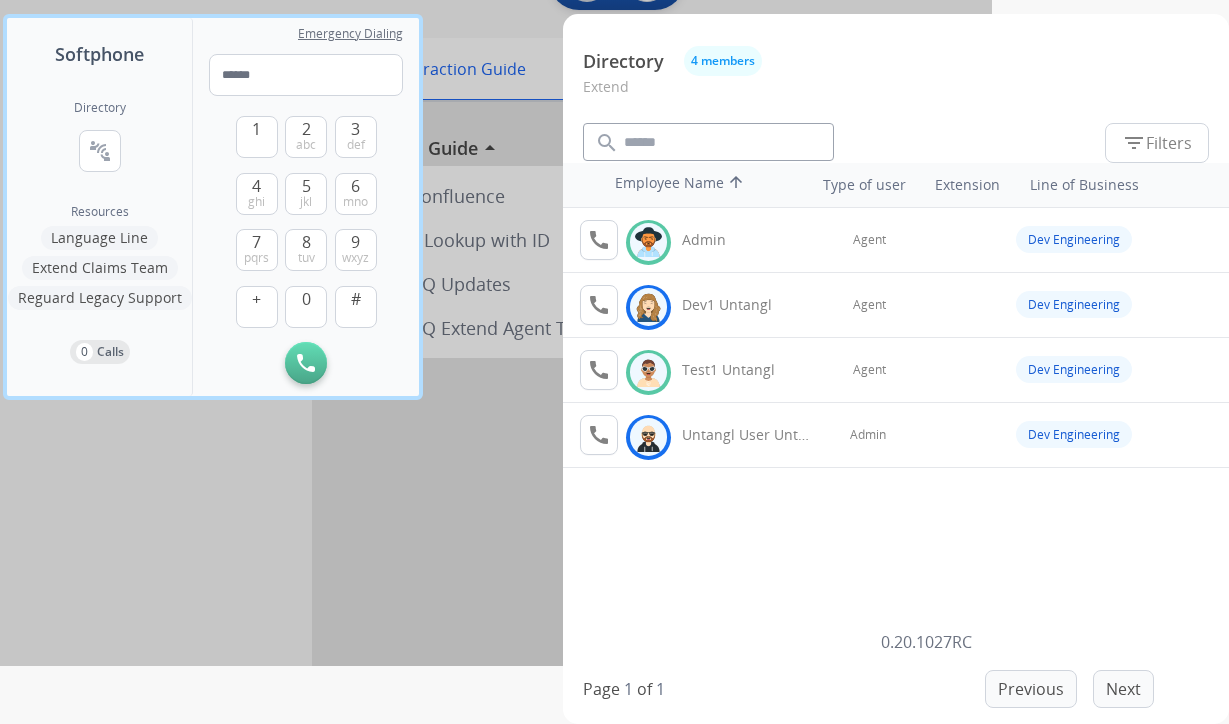 click on "call  Available   Admin    Agent     Dev Engineering call  Logged In   Dev1 Untangl   Agent     Dev Engineering call  Available   Test1 Untangl   Agent     Dev Engineering call  Logged In   Untangl User Untangl   Admin     Dev Engineering" at bounding box center (896, 420) 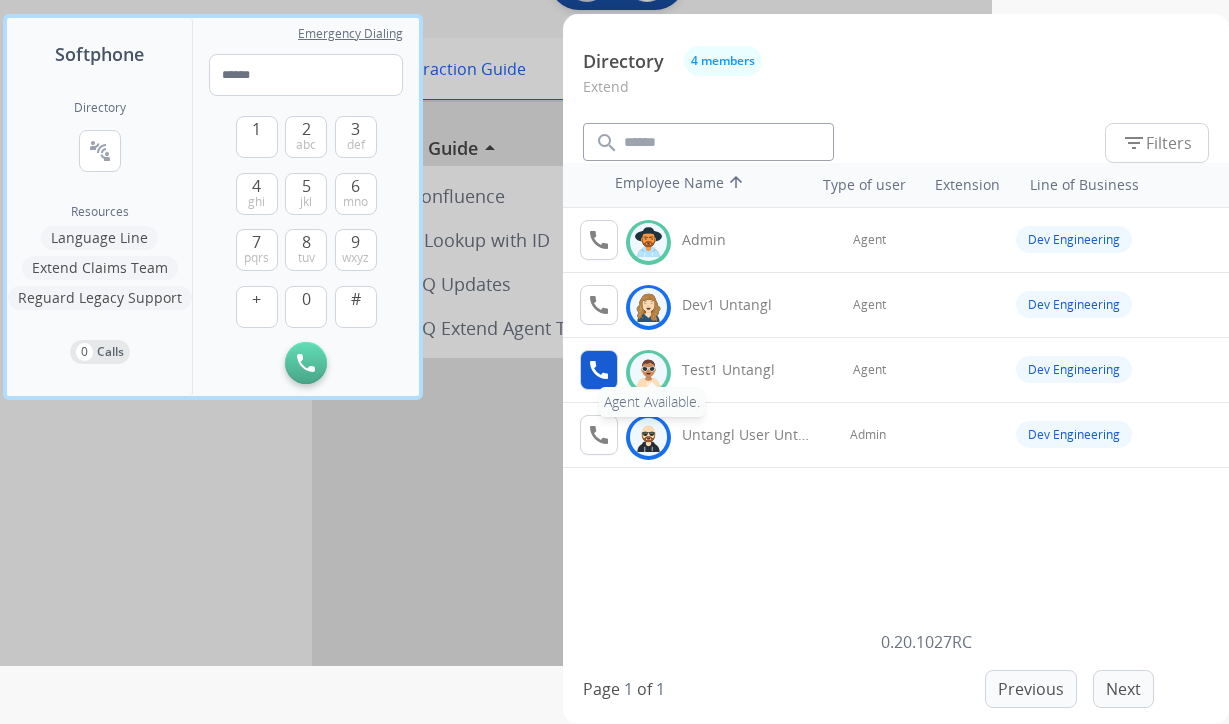 click on "call" at bounding box center (599, 370) 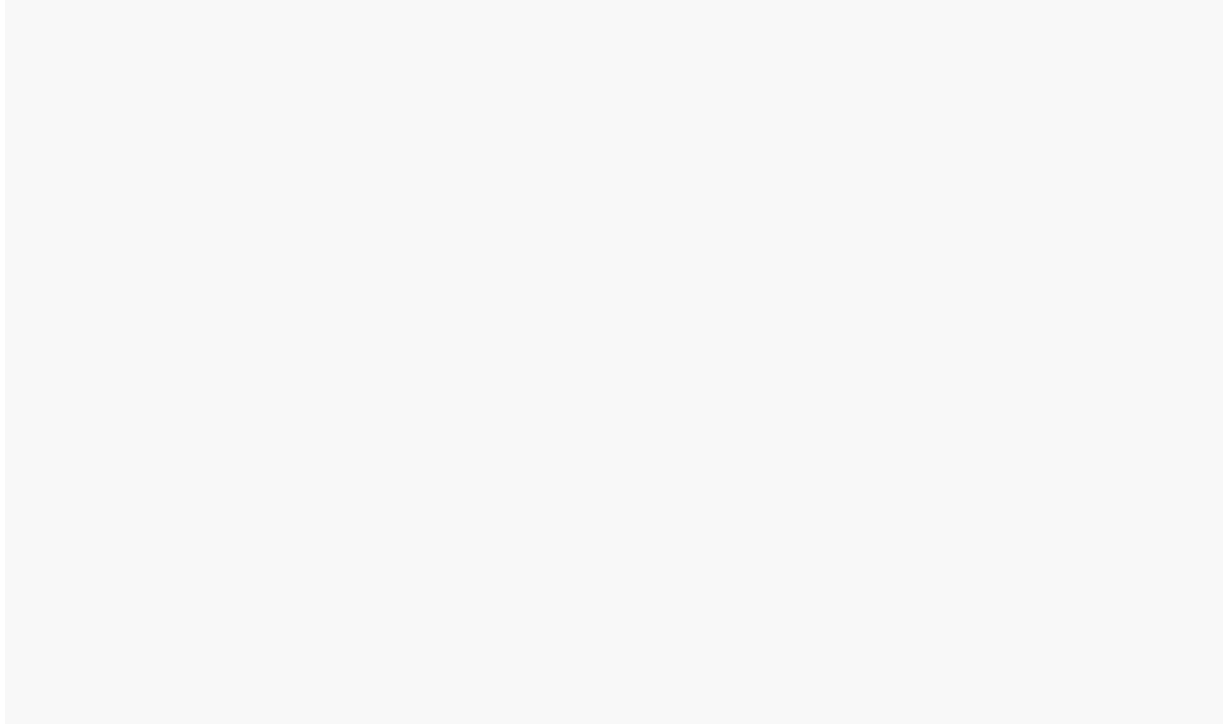 scroll, scrollTop: 0, scrollLeft: 0, axis: both 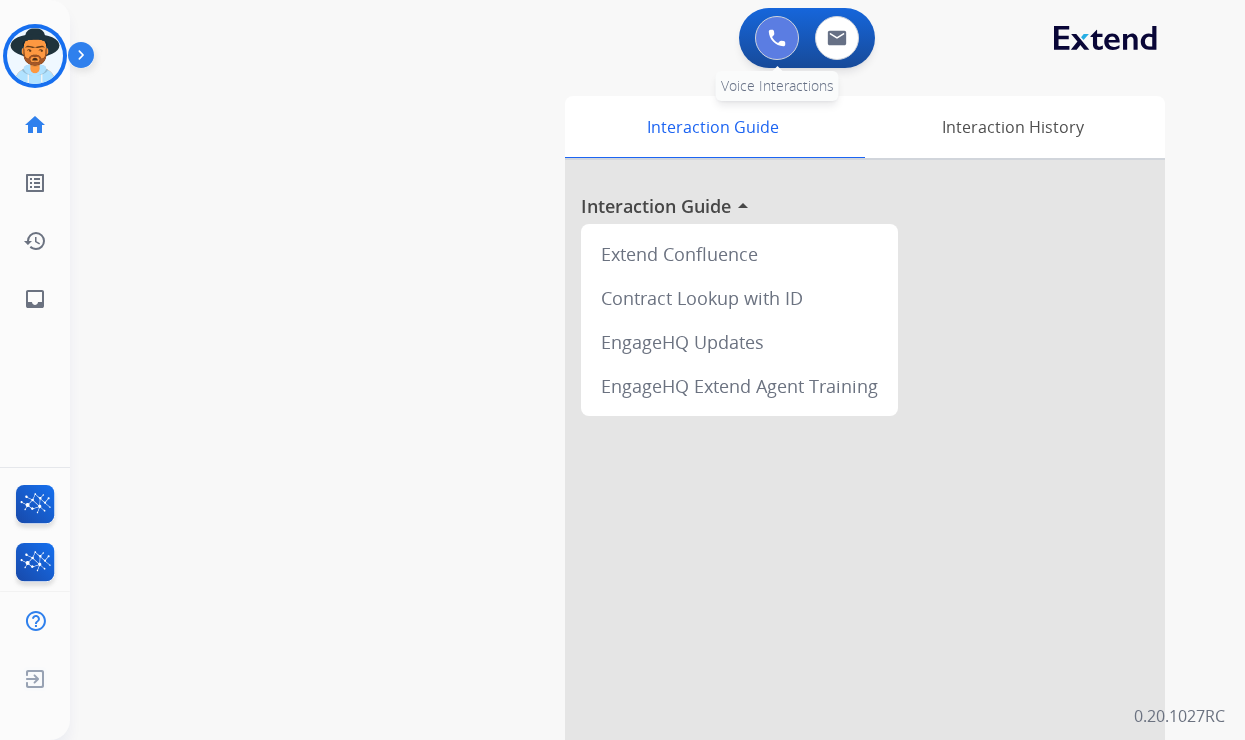 click at bounding box center [777, 38] 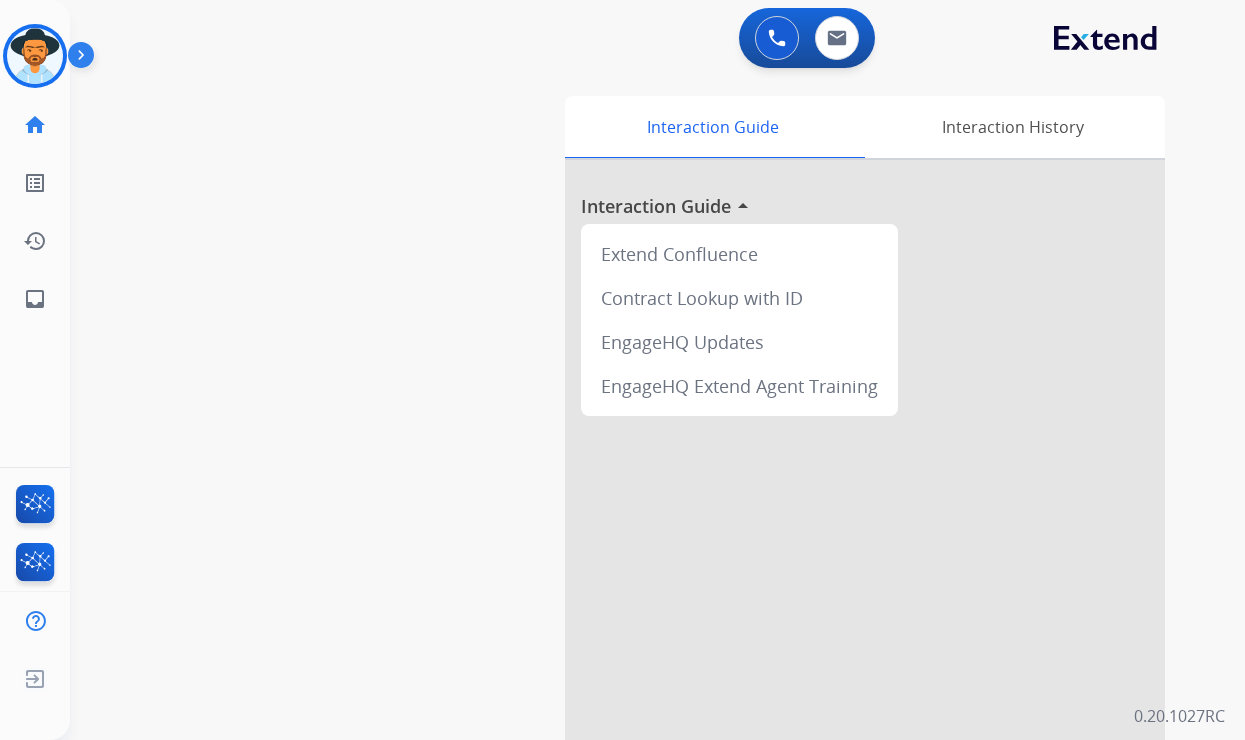 click at bounding box center (85, 59) 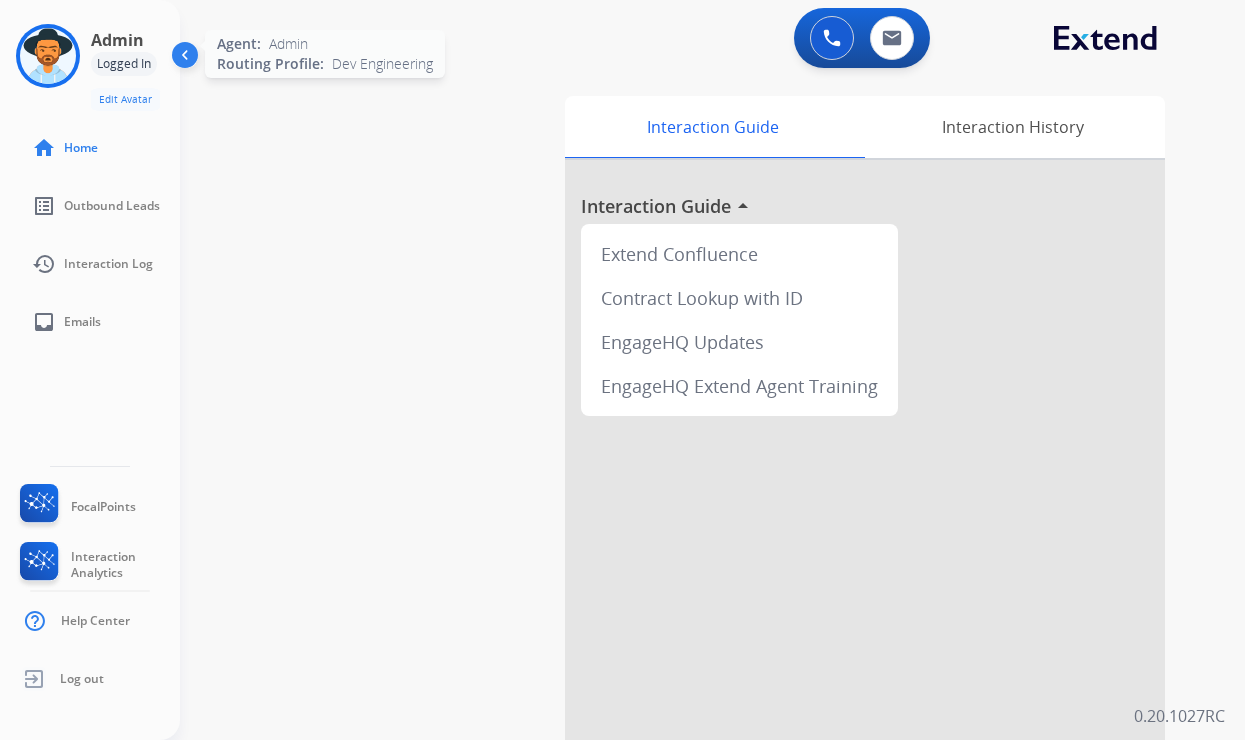 click at bounding box center (48, 56) 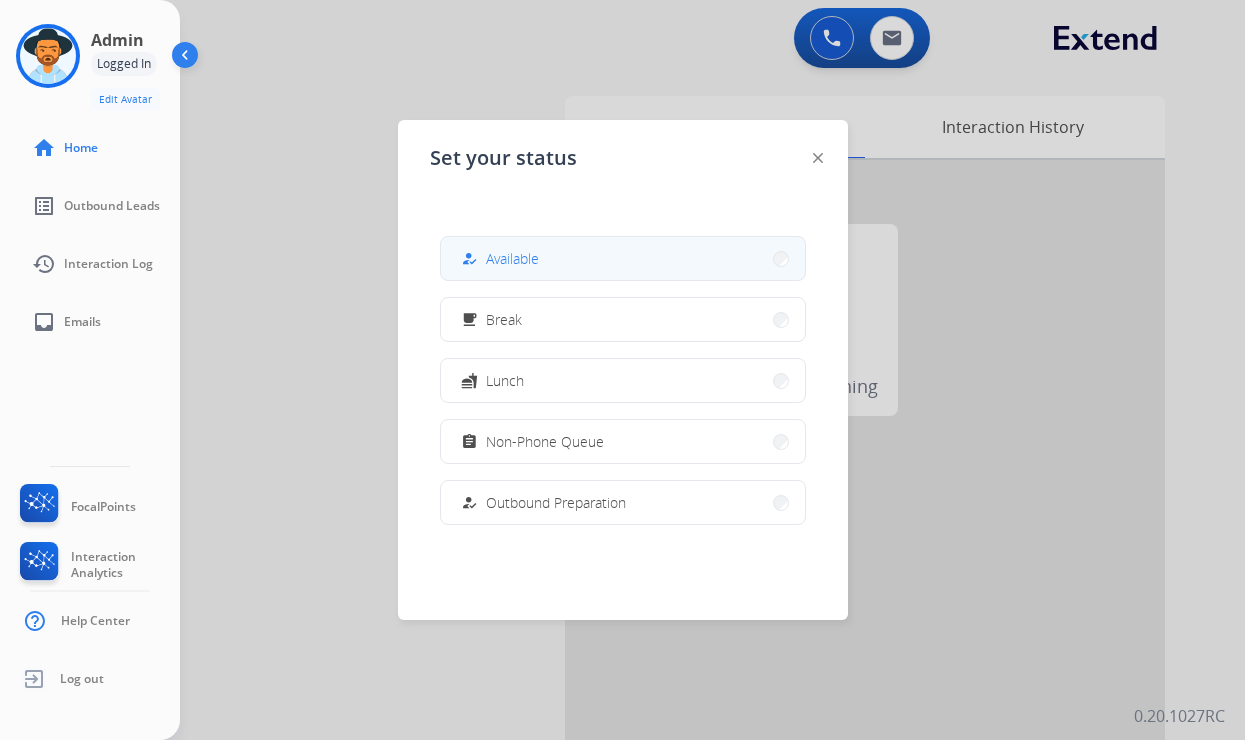 click on "Available" at bounding box center (512, 258) 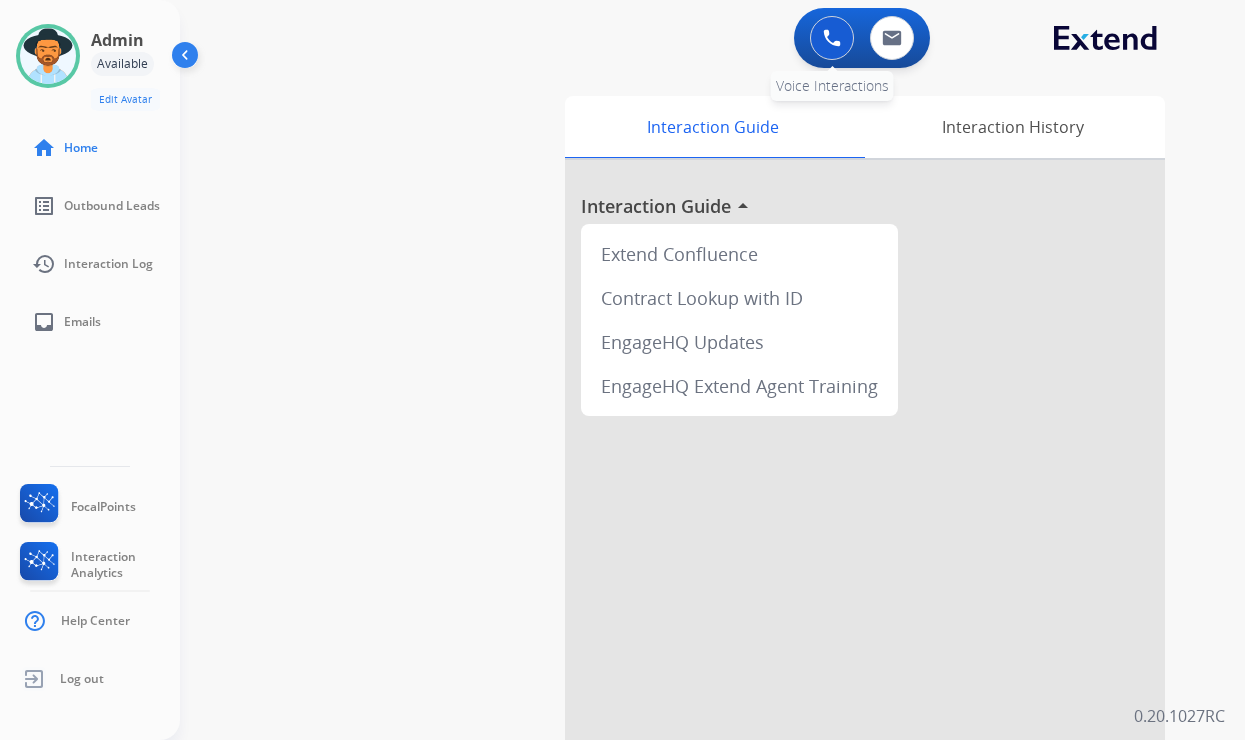 click at bounding box center (832, 38) 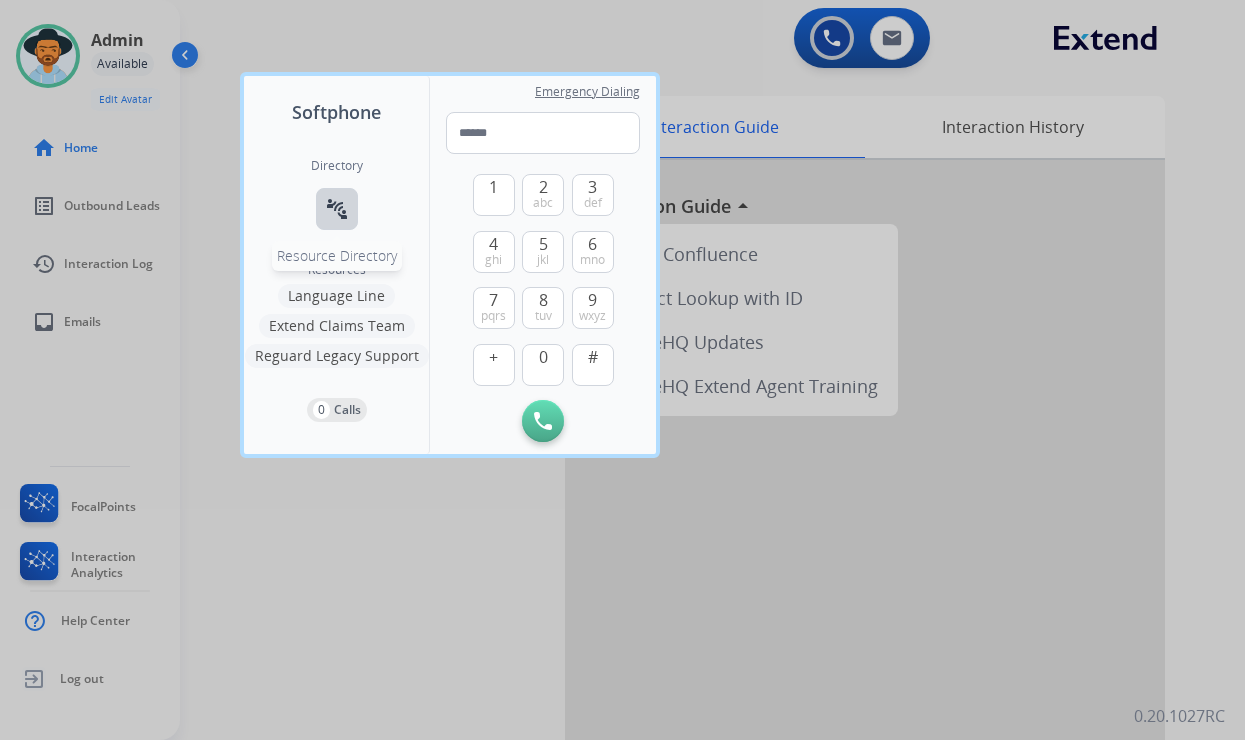 click on "connect_without_contact" at bounding box center [337, 209] 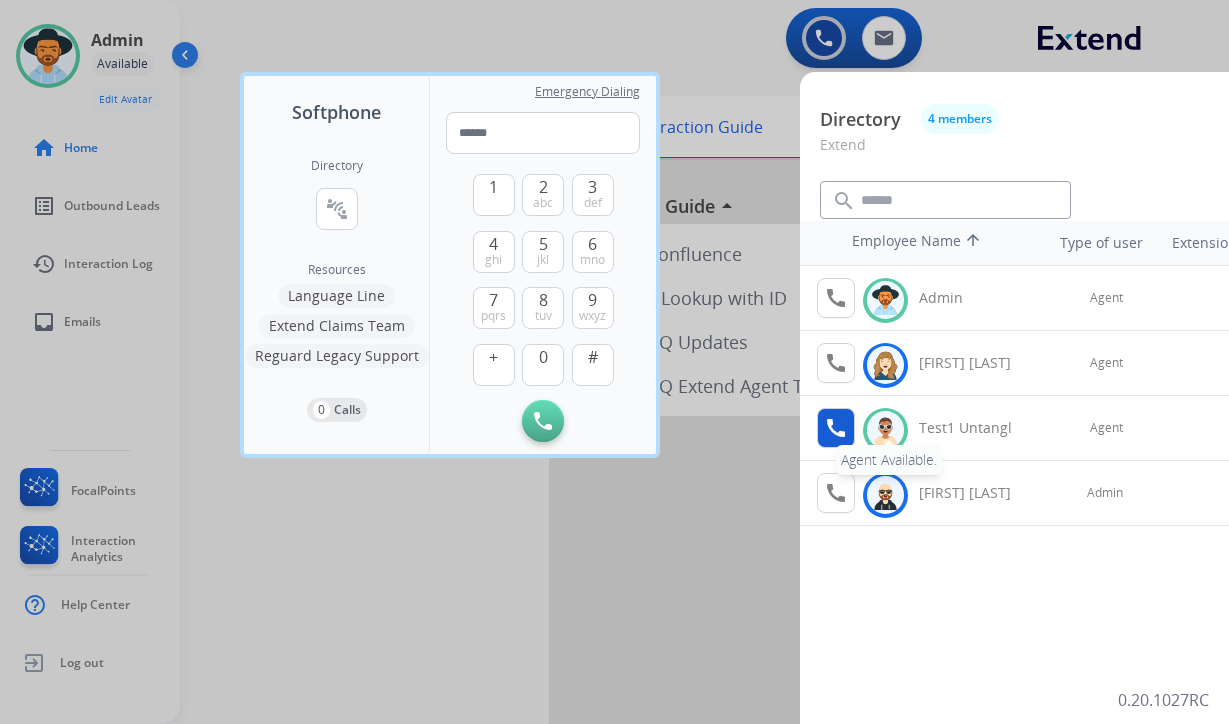 click on "call" at bounding box center [836, 428] 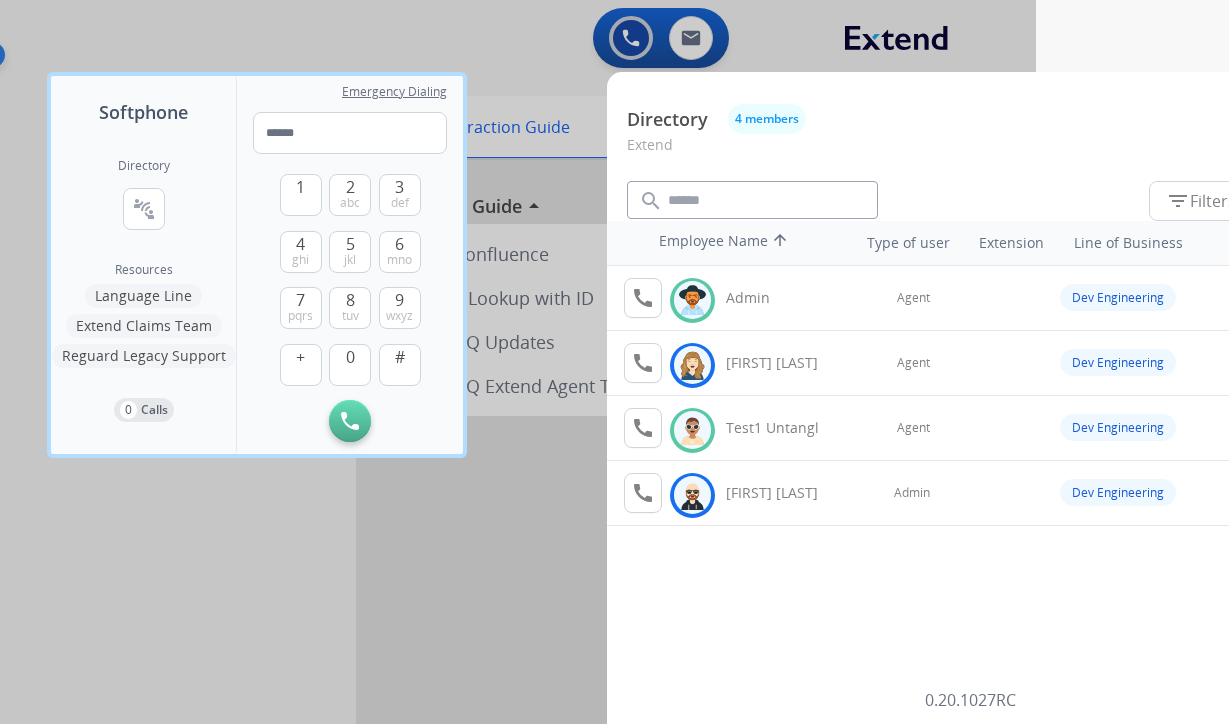 scroll, scrollTop: 0, scrollLeft: 237, axis: horizontal 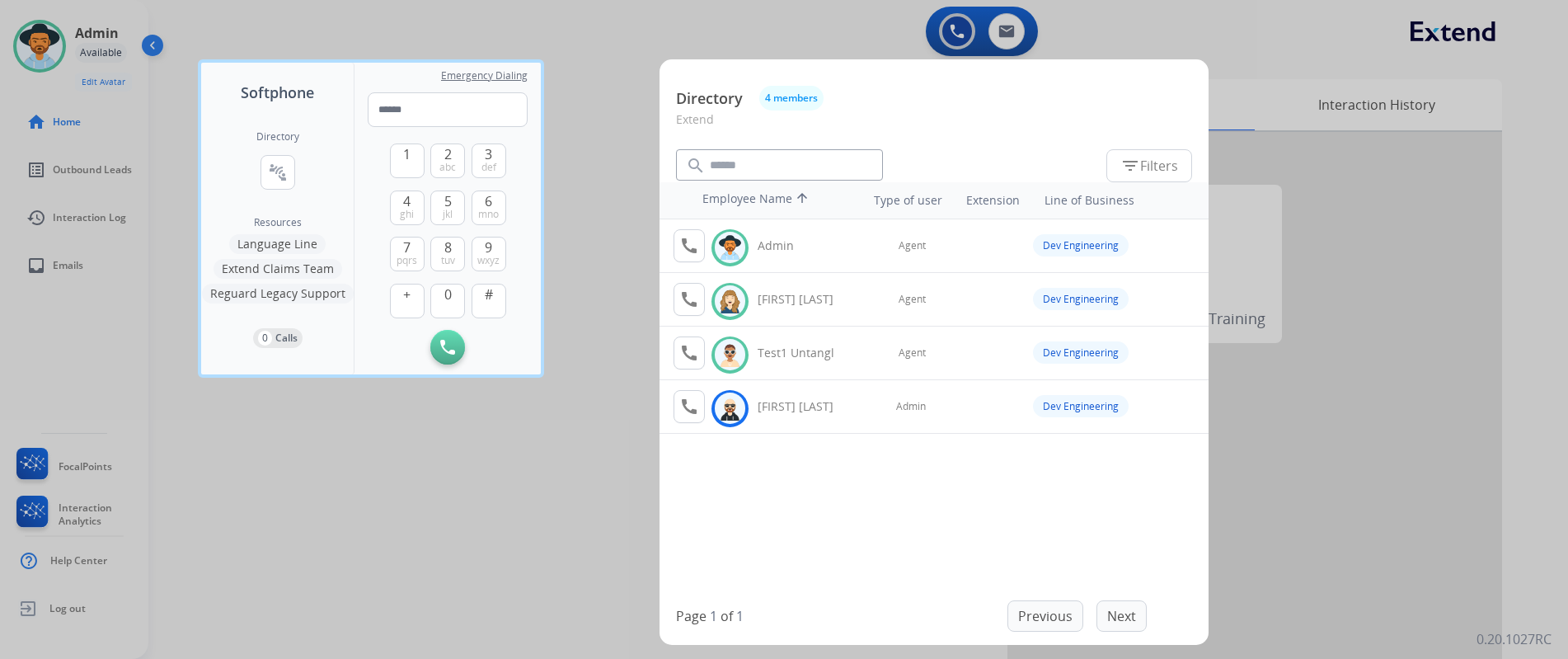 drag, startPoint x: 278, startPoint y: 521, endPoint x: 235, endPoint y: 503, distance: 46.615448 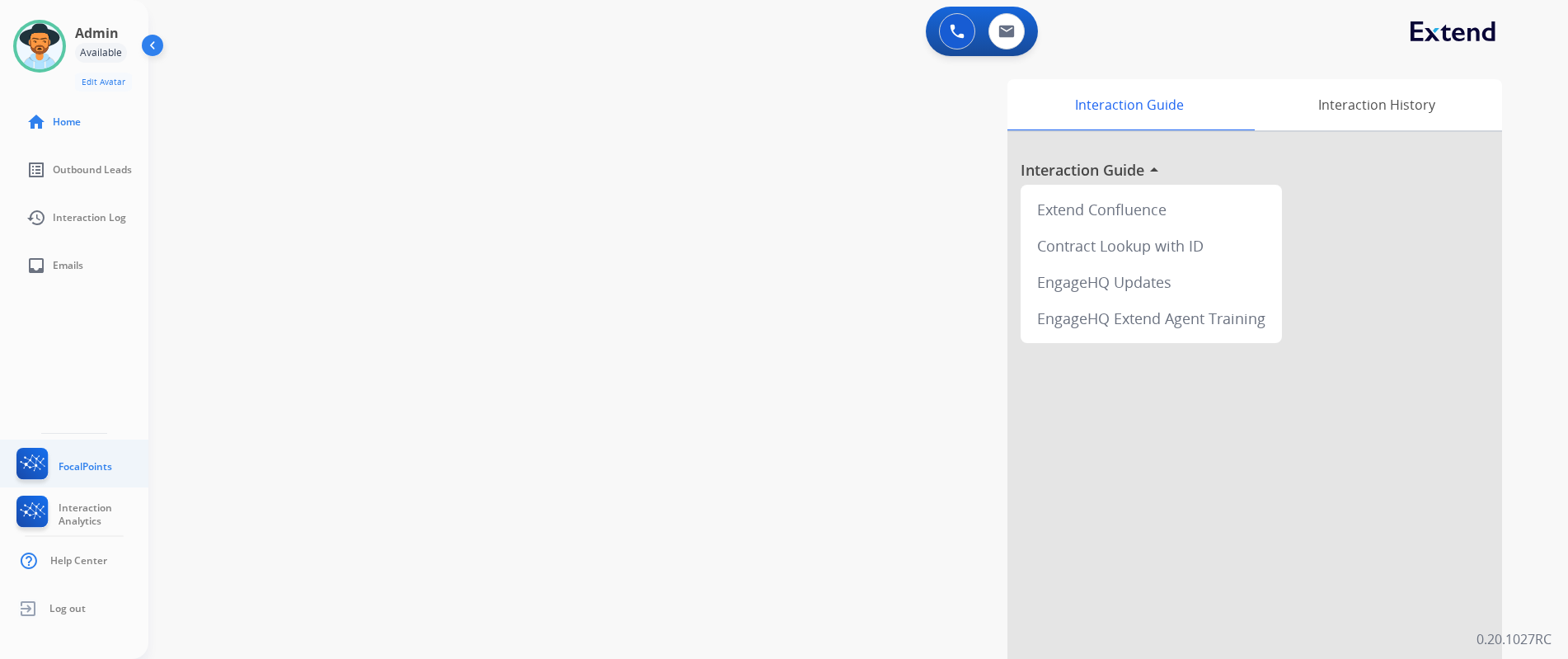 click on "FocalPoints" 